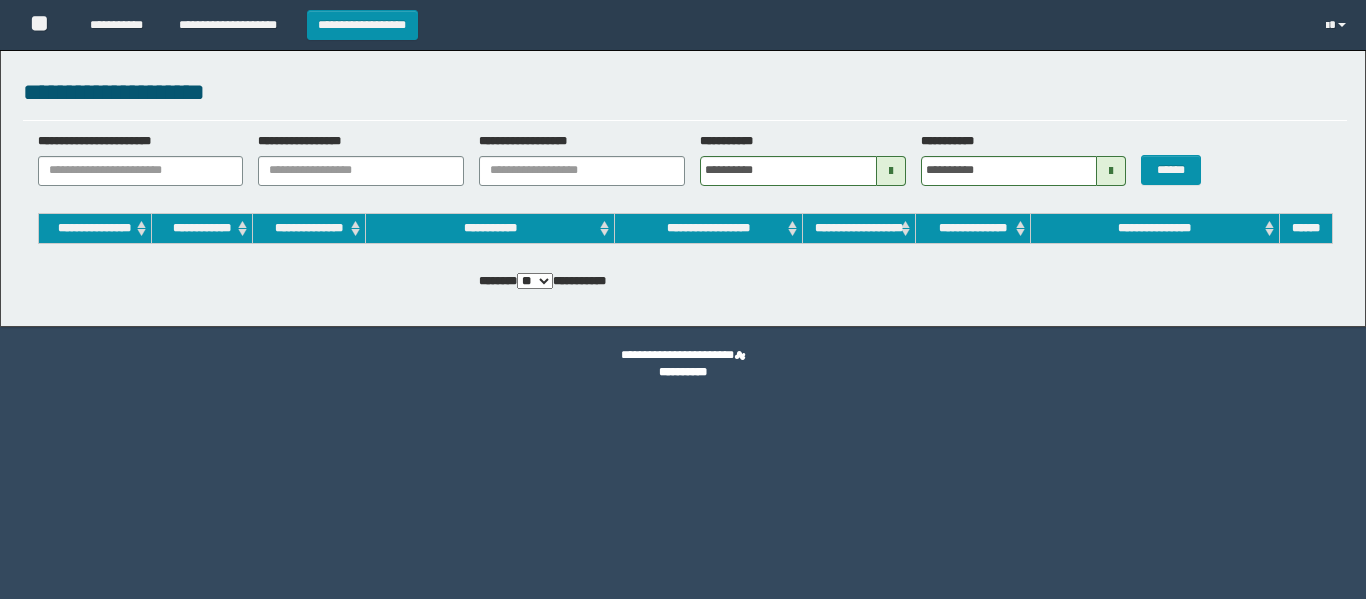 scroll, scrollTop: 0, scrollLeft: 0, axis: both 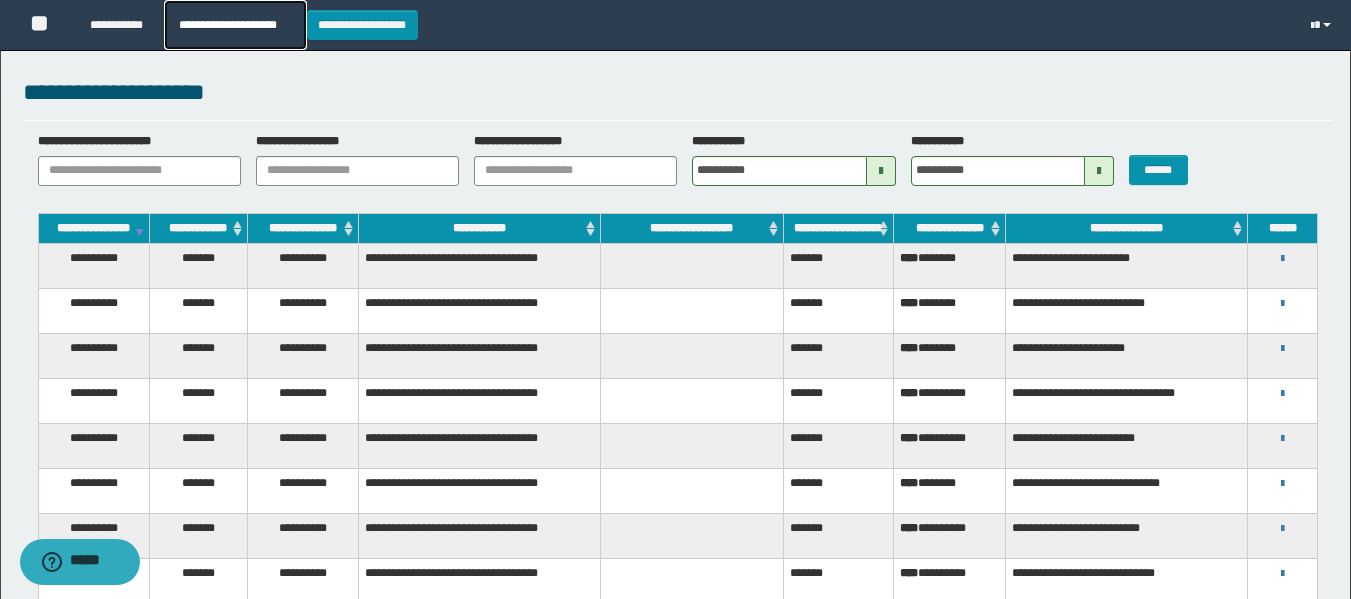 click on "**********" at bounding box center (235, 25) 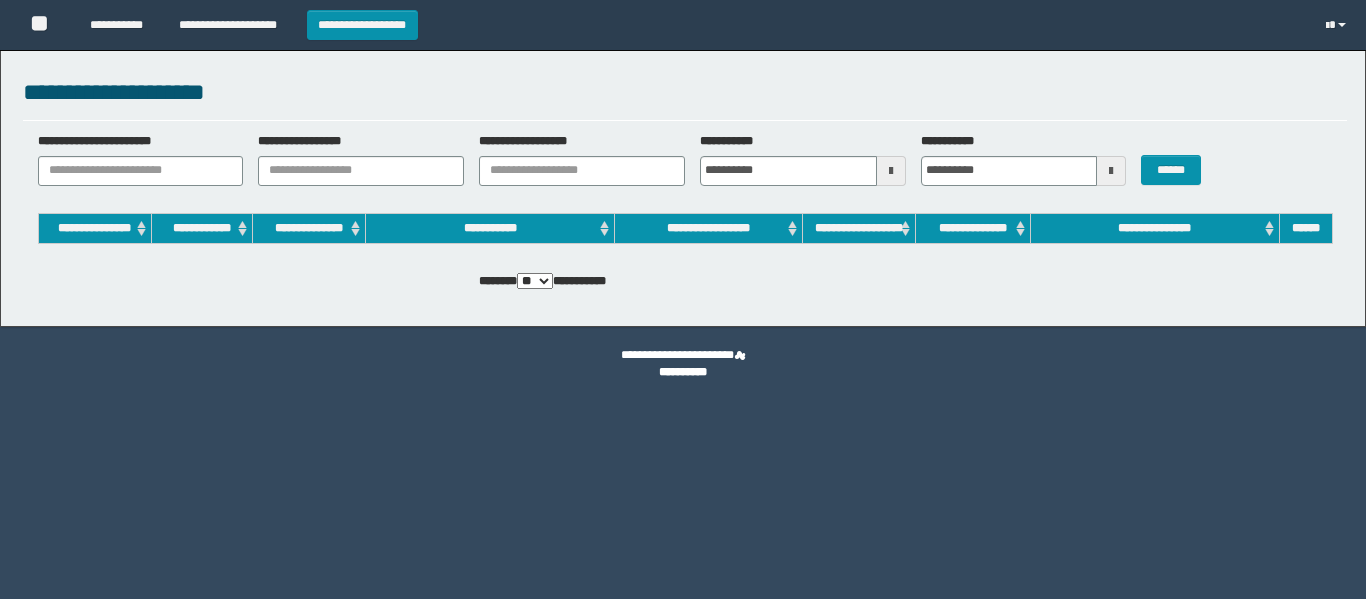 scroll, scrollTop: 0, scrollLeft: 0, axis: both 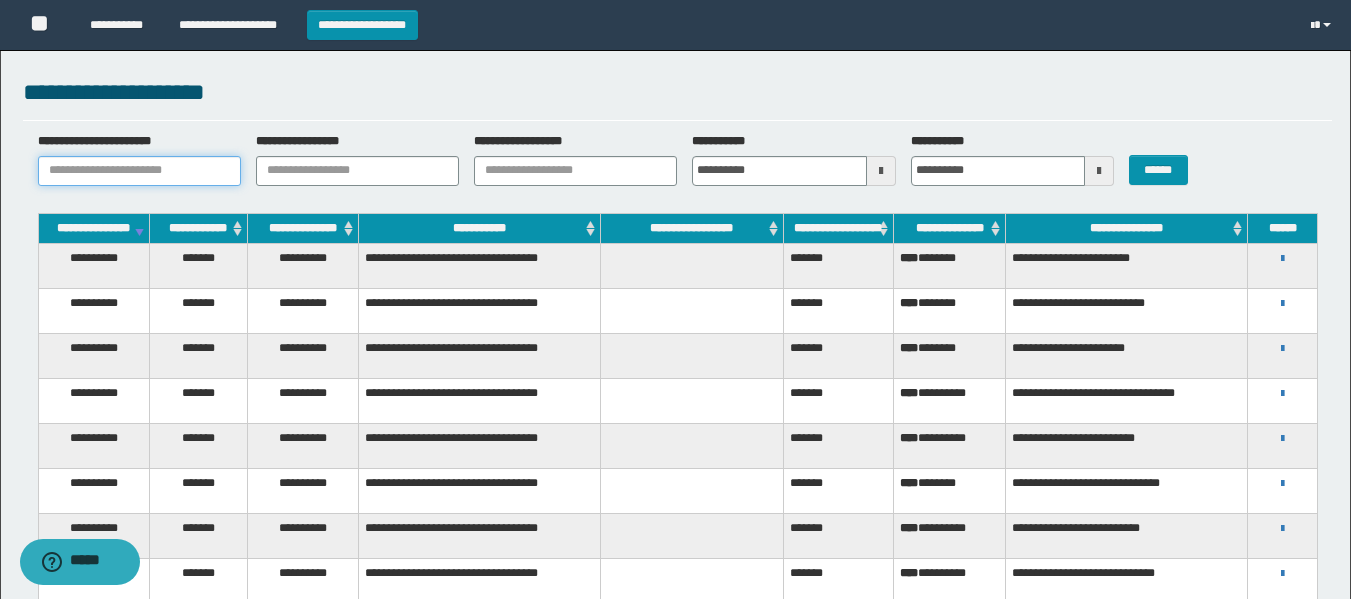 click on "**********" at bounding box center (139, 171) 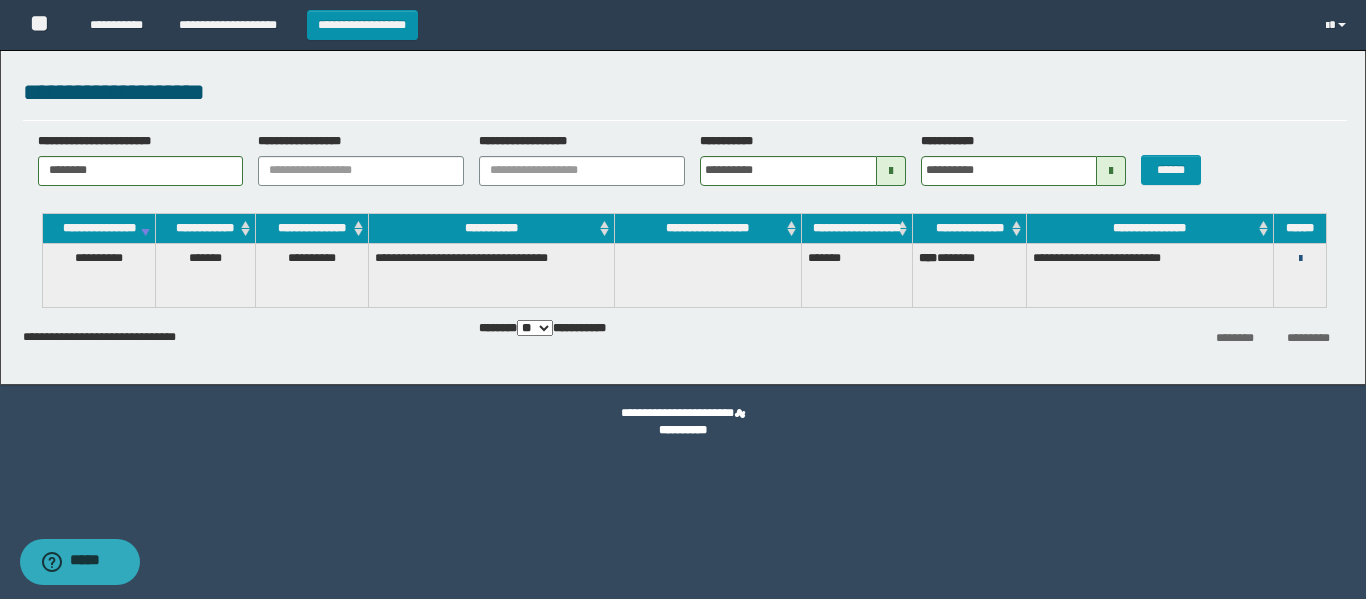 click at bounding box center (1300, 259) 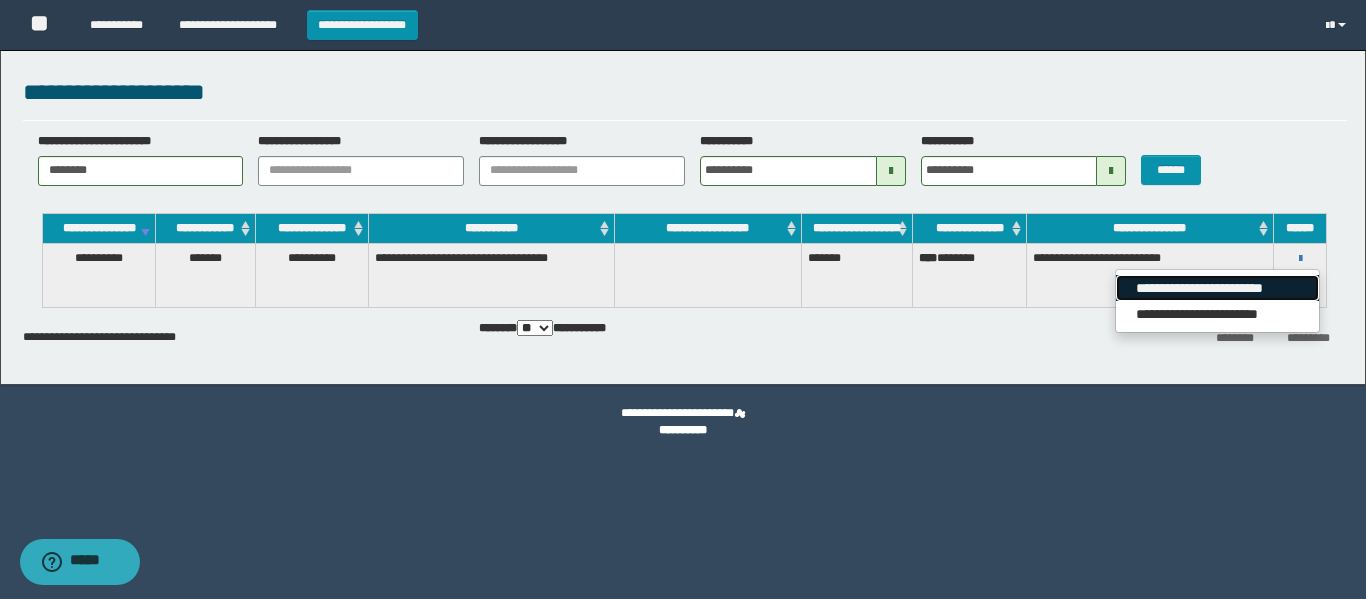 click on "**********" at bounding box center (1217, 288) 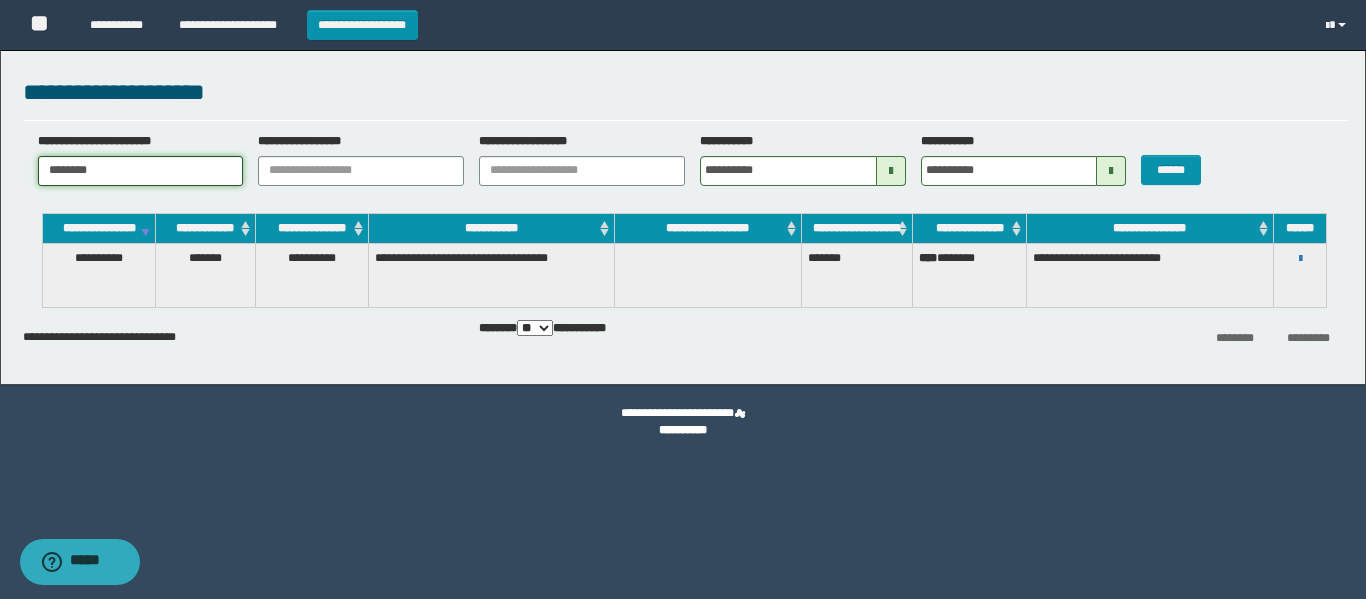drag, startPoint x: 120, startPoint y: 181, endPoint x: 0, endPoint y: 164, distance: 121.19818 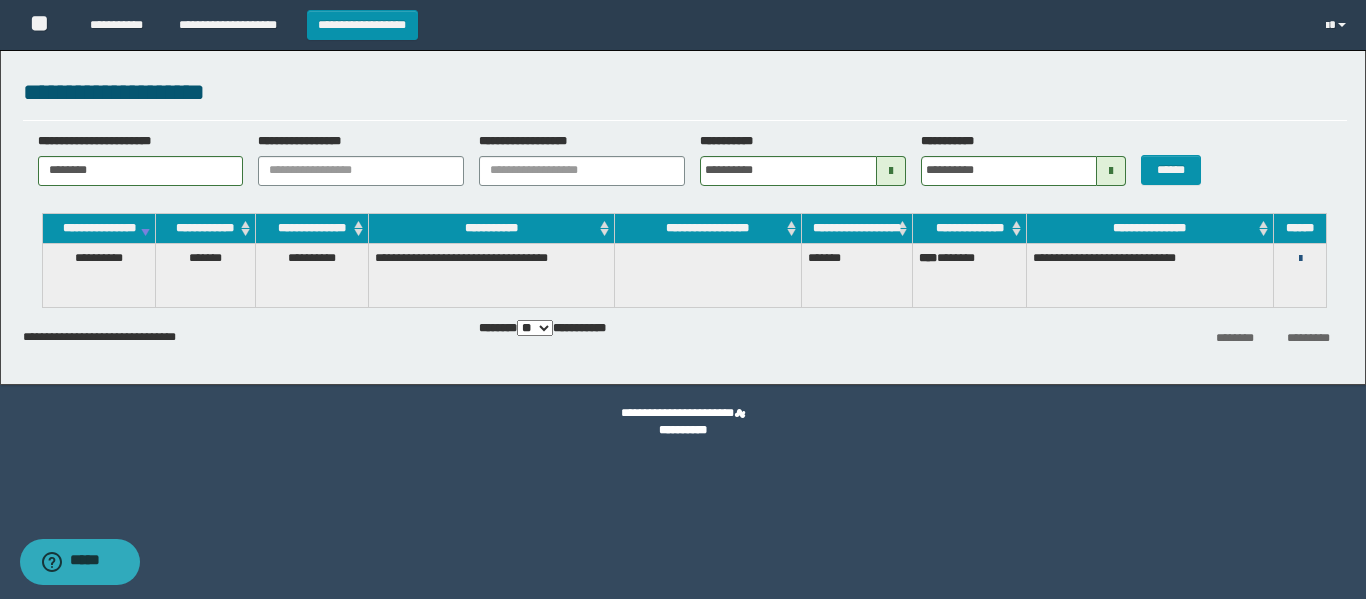 click at bounding box center [1300, 259] 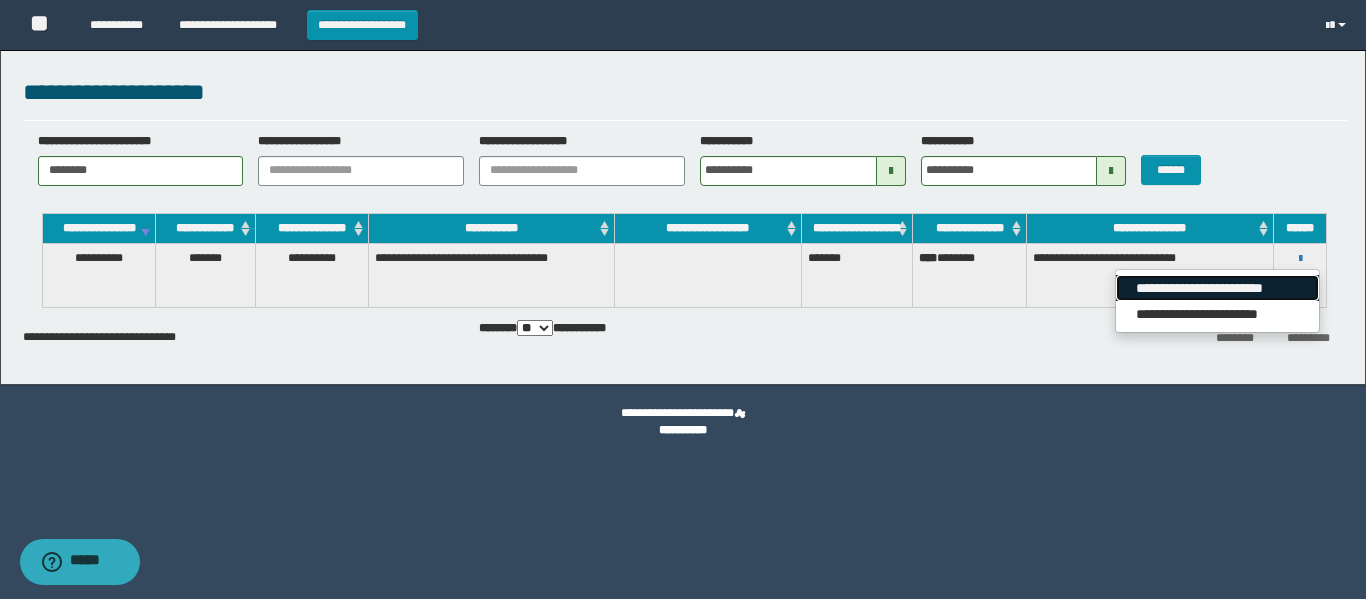 click on "**********" at bounding box center (1217, 288) 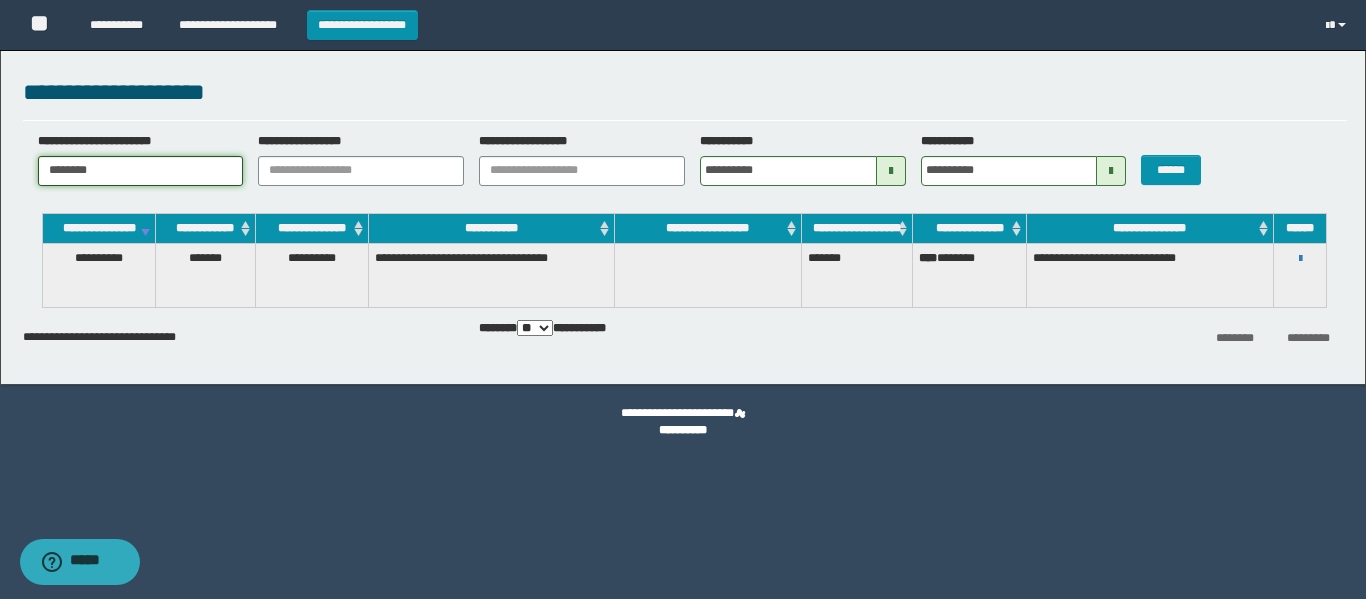 drag, startPoint x: 127, startPoint y: 179, endPoint x: 13, endPoint y: 176, distance: 114.03947 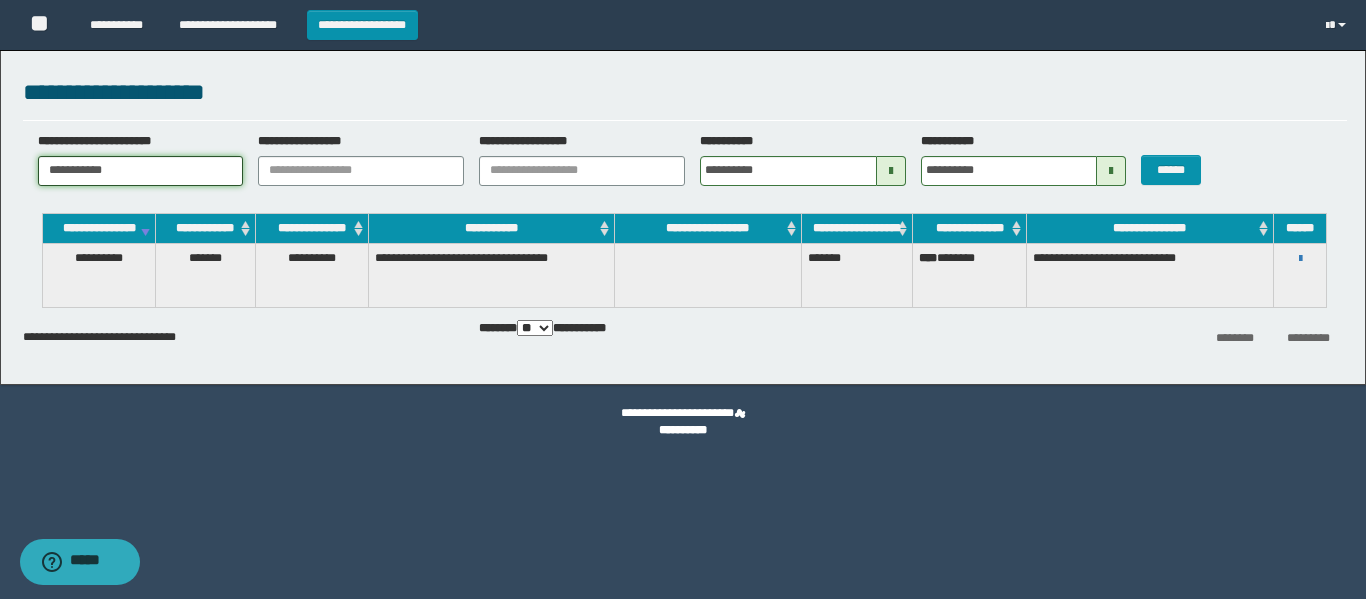 type on "**********" 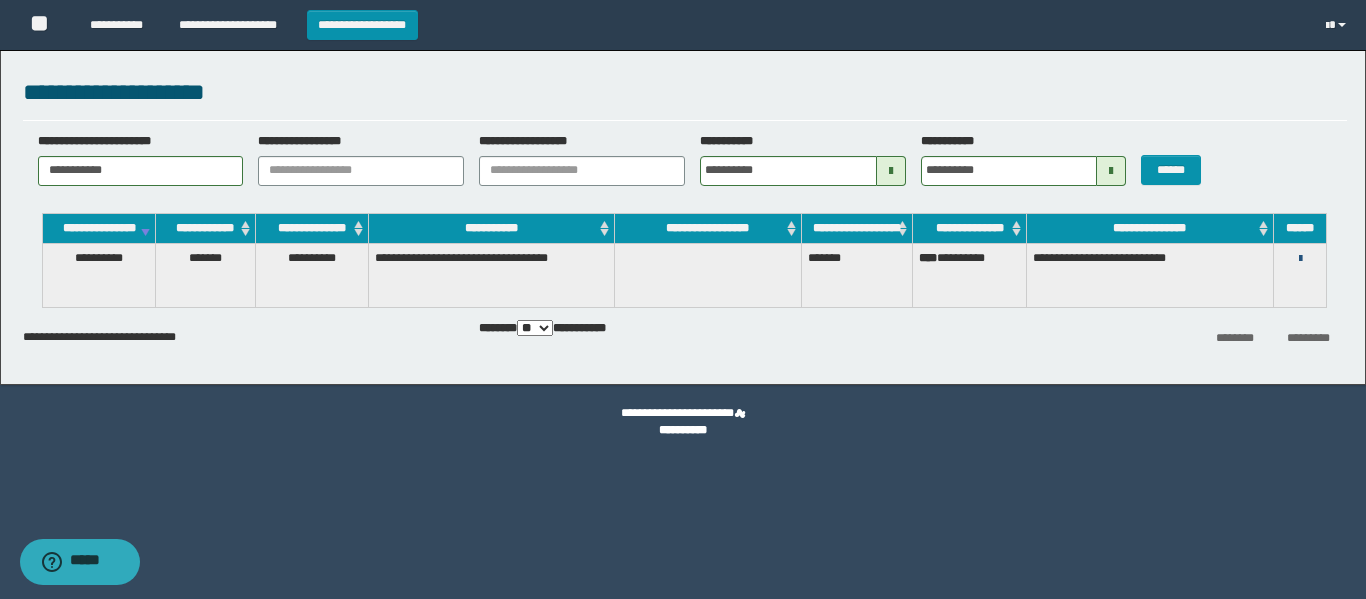 click at bounding box center (1300, 259) 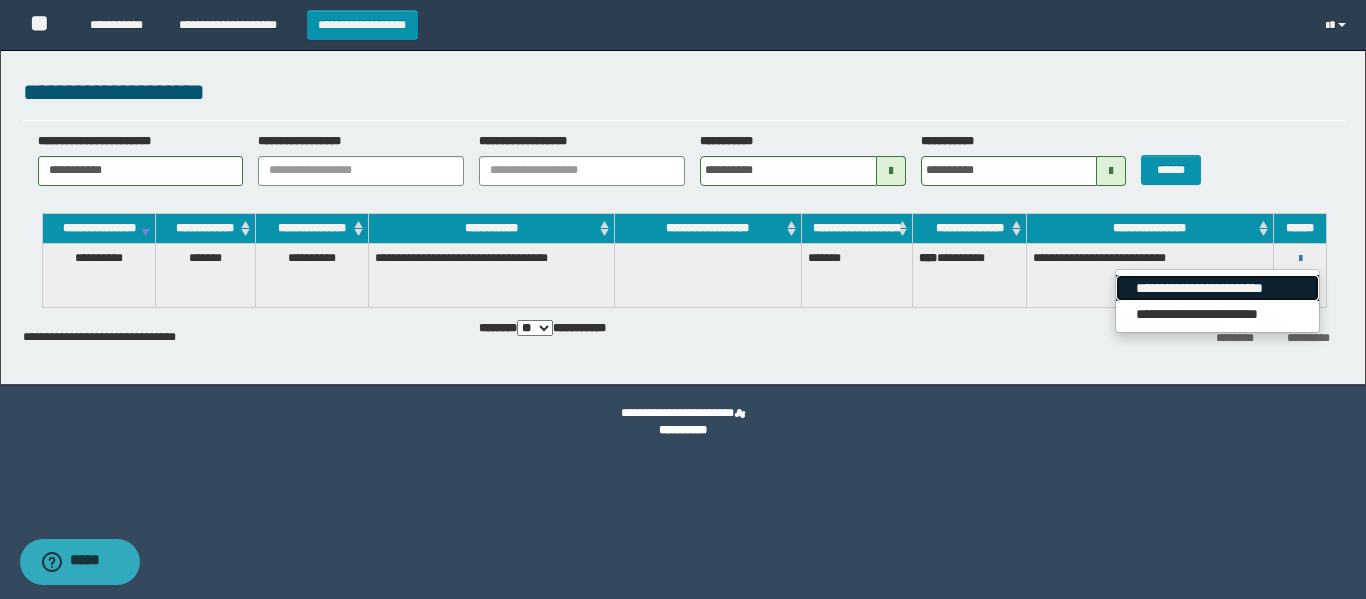click on "**********" at bounding box center (1217, 288) 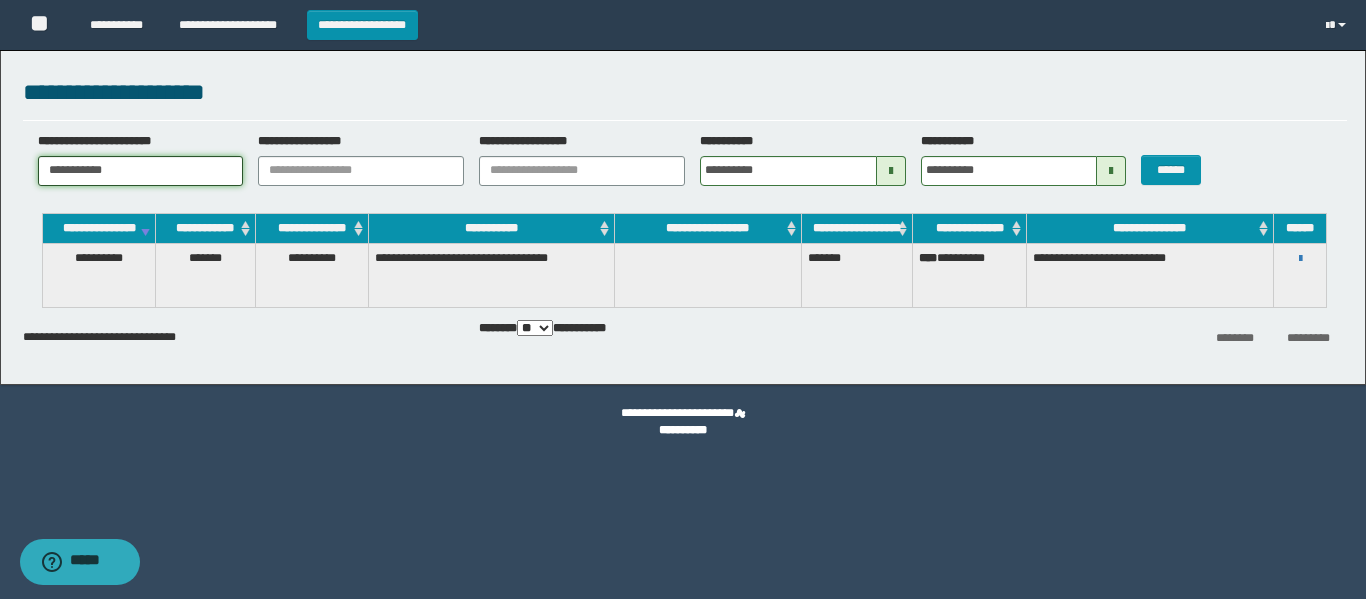drag, startPoint x: 139, startPoint y: 177, endPoint x: 28, endPoint y: 177, distance: 111 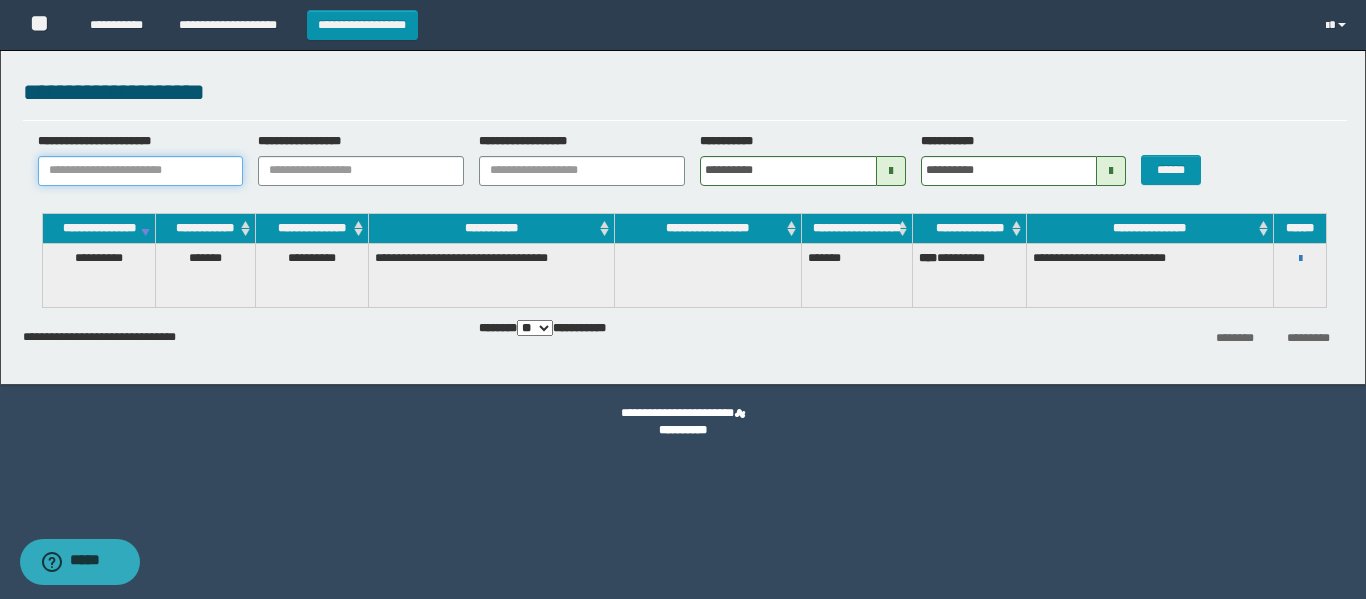 paste on "**********" 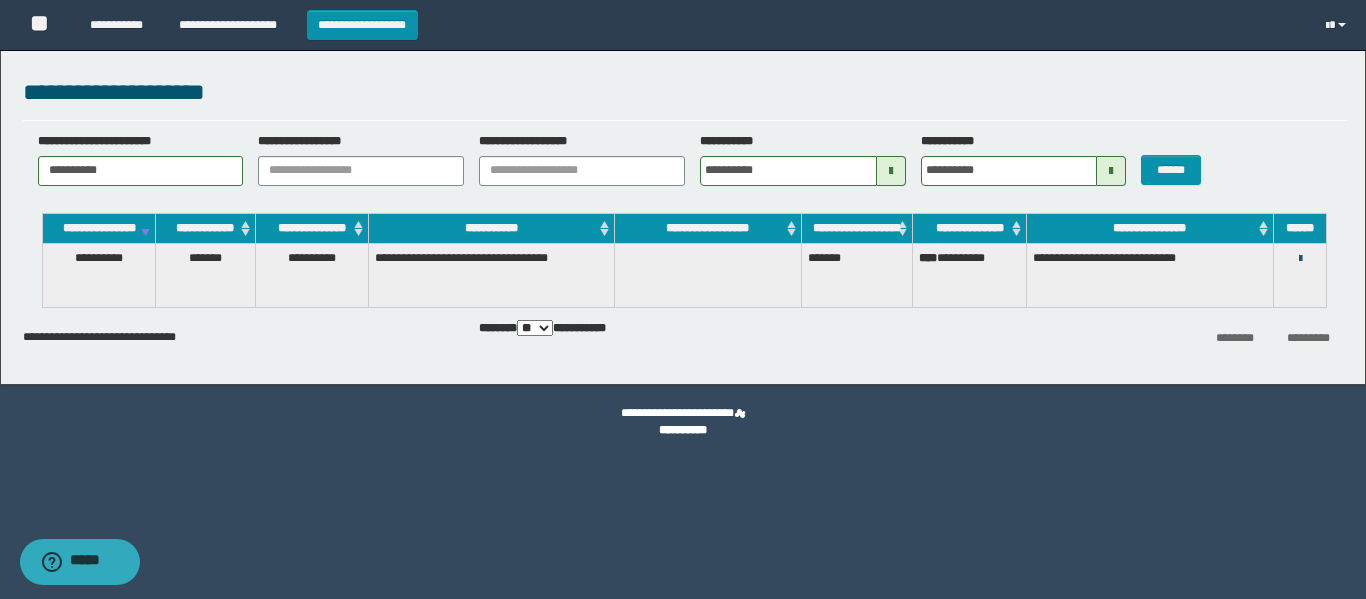 click at bounding box center [1300, 259] 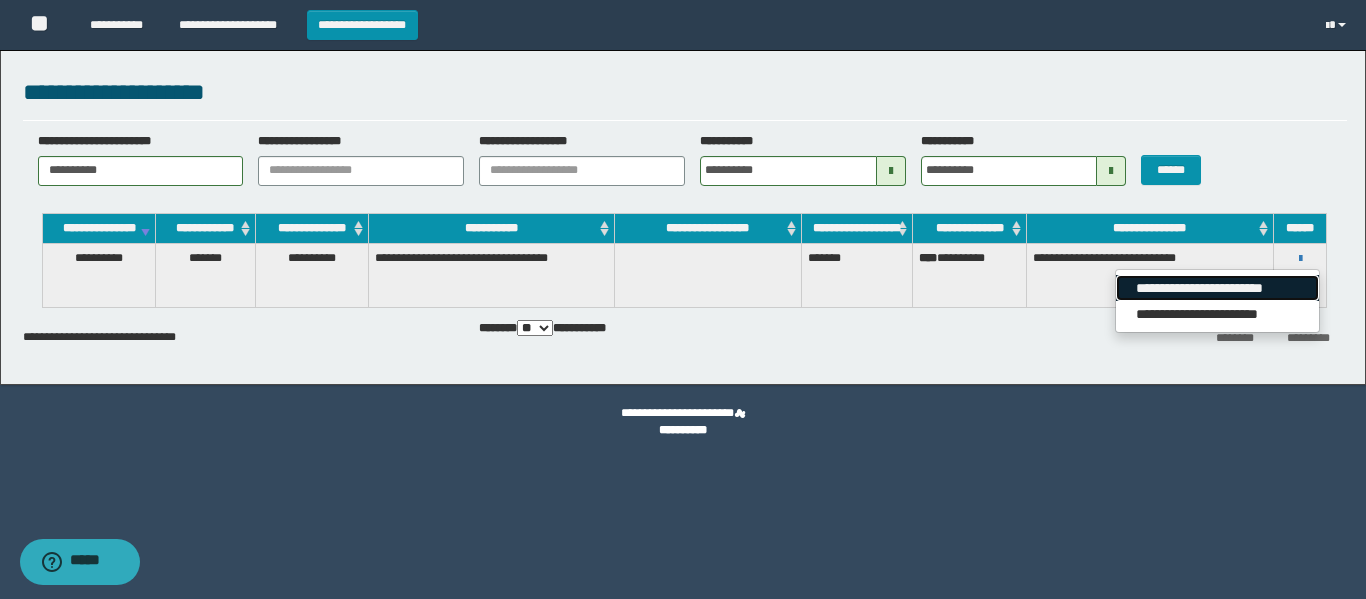 click on "**********" at bounding box center [1217, 288] 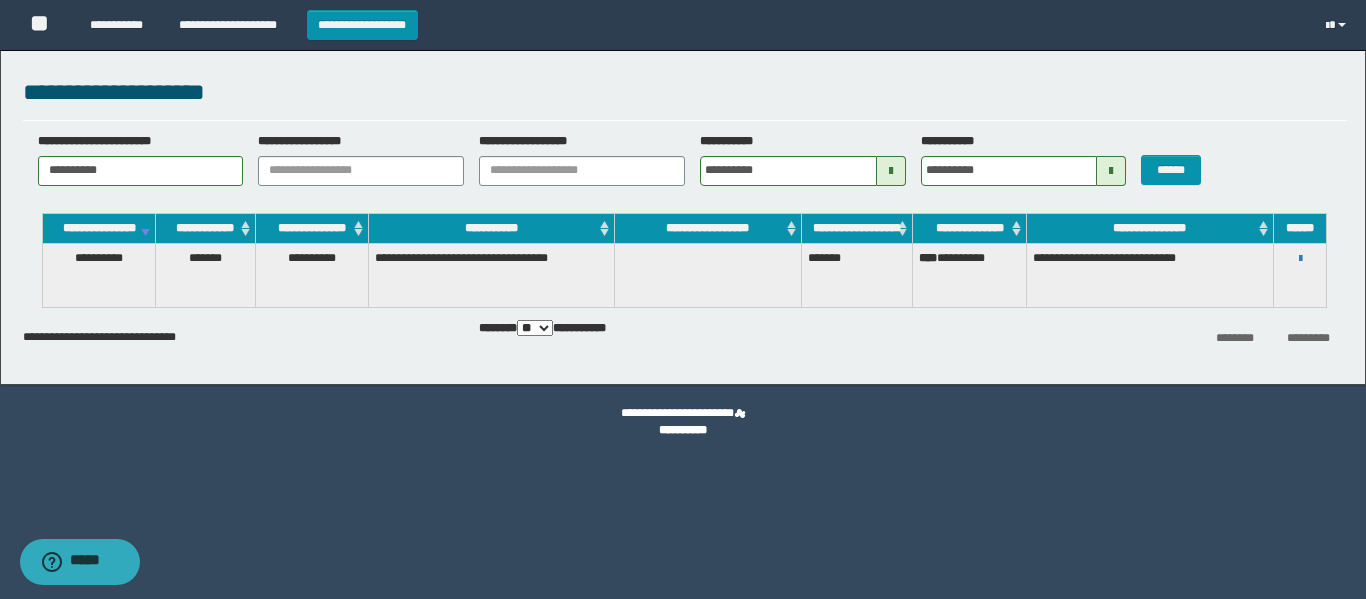 click on "**********" at bounding box center [685, 166] 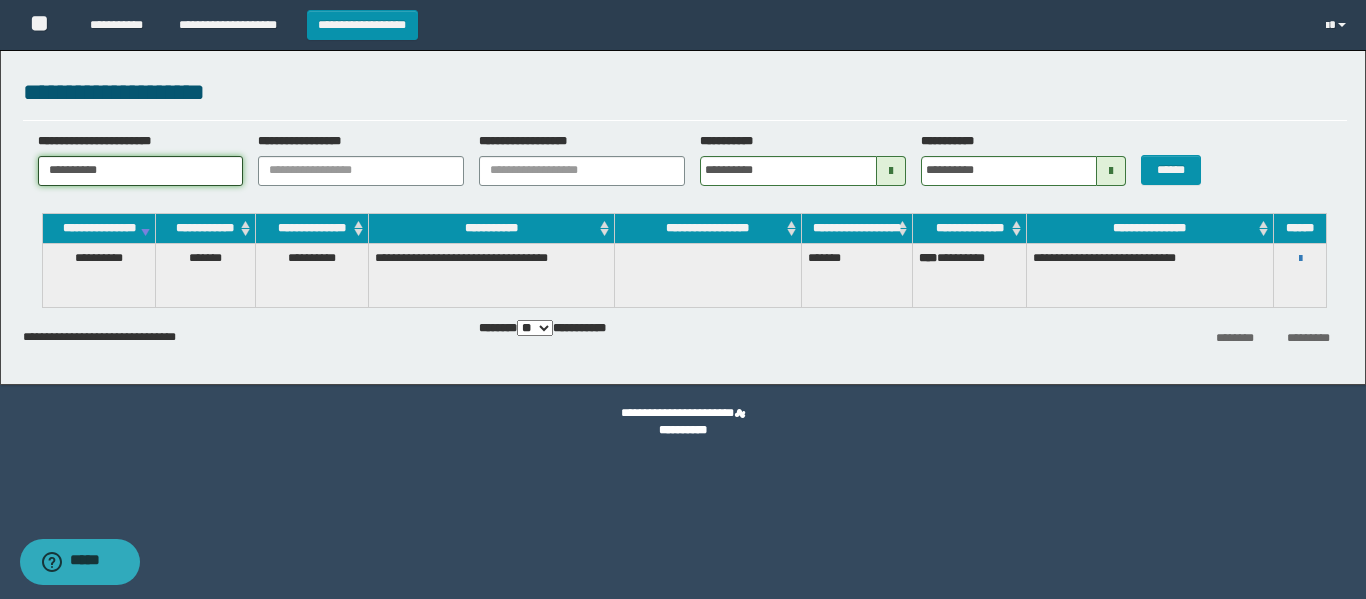 drag, startPoint x: 146, startPoint y: 180, endPoint x: 64, endPoint y: 169, distance: 82.73451 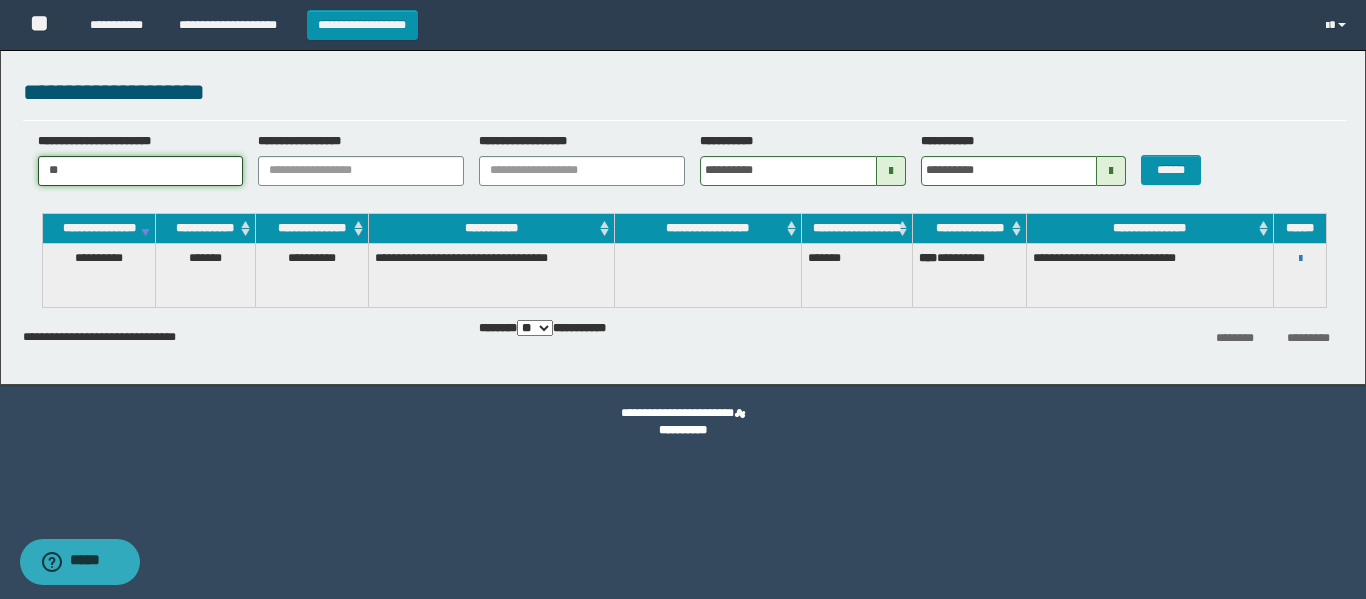 type on "*" 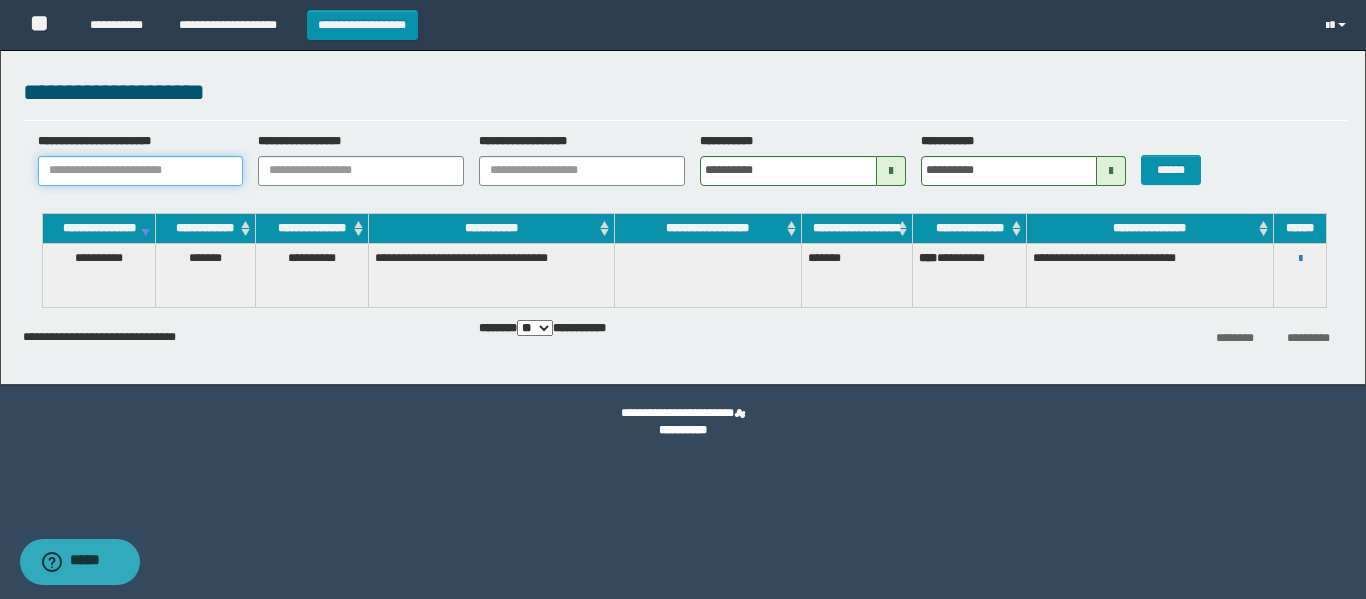 paste on "********" 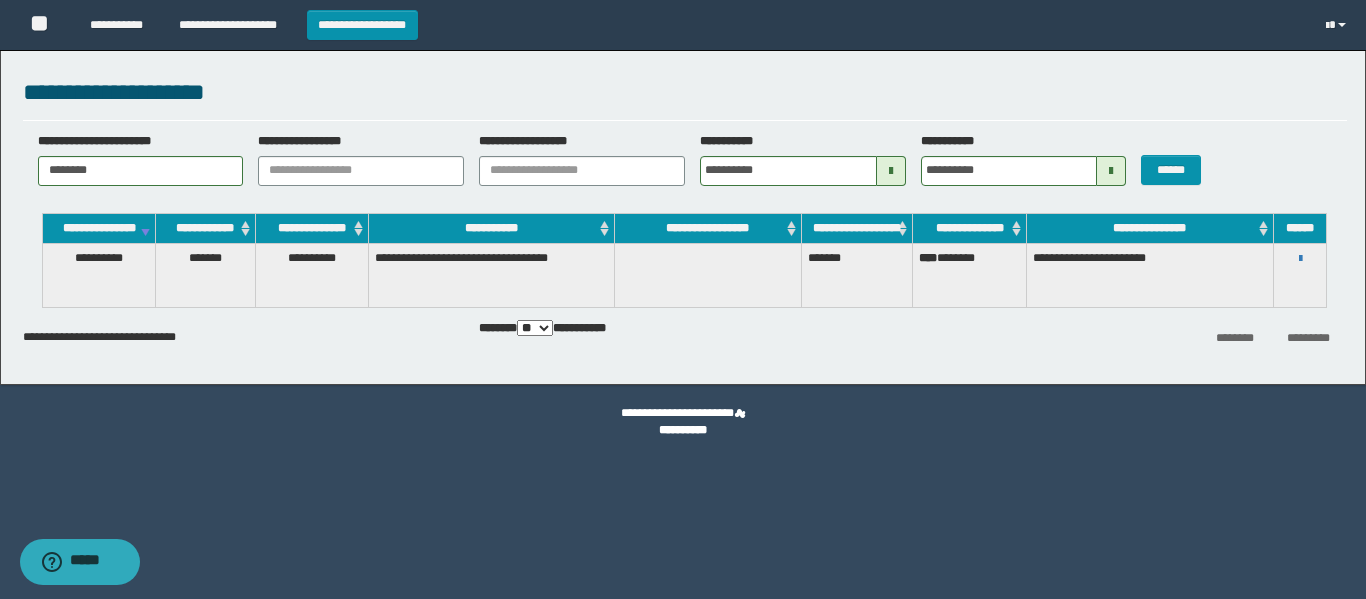 click on "**********" at bounding box center (1299, 275) 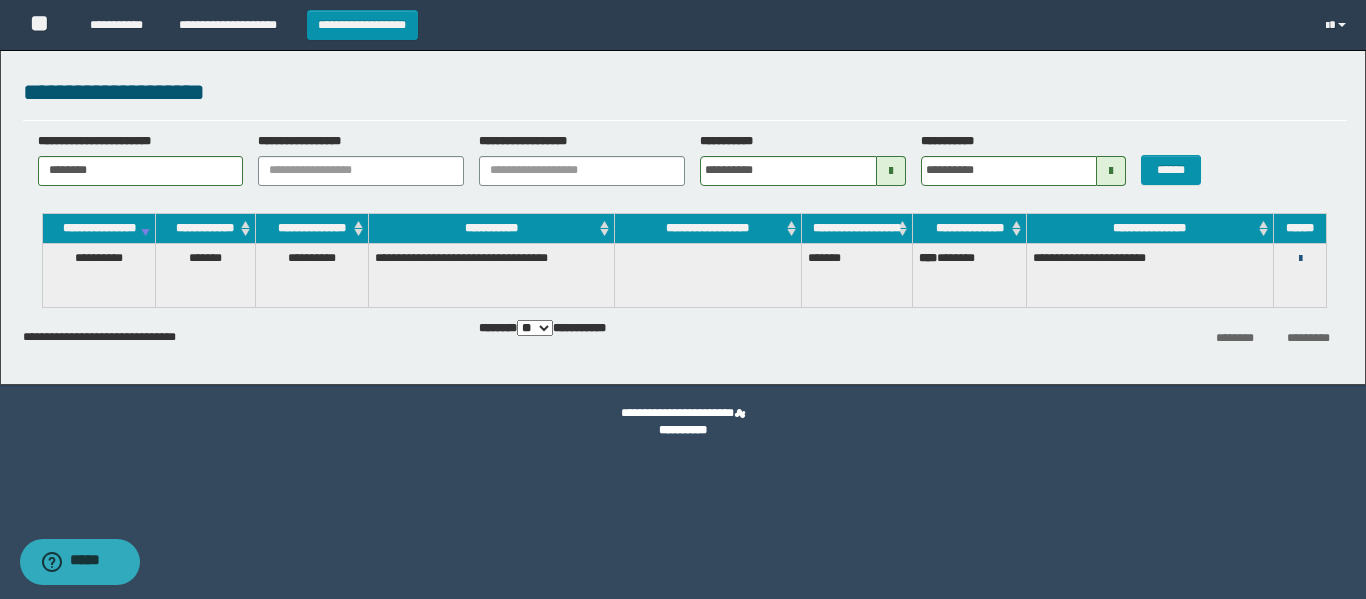 click at bounding box center (1300, 259) 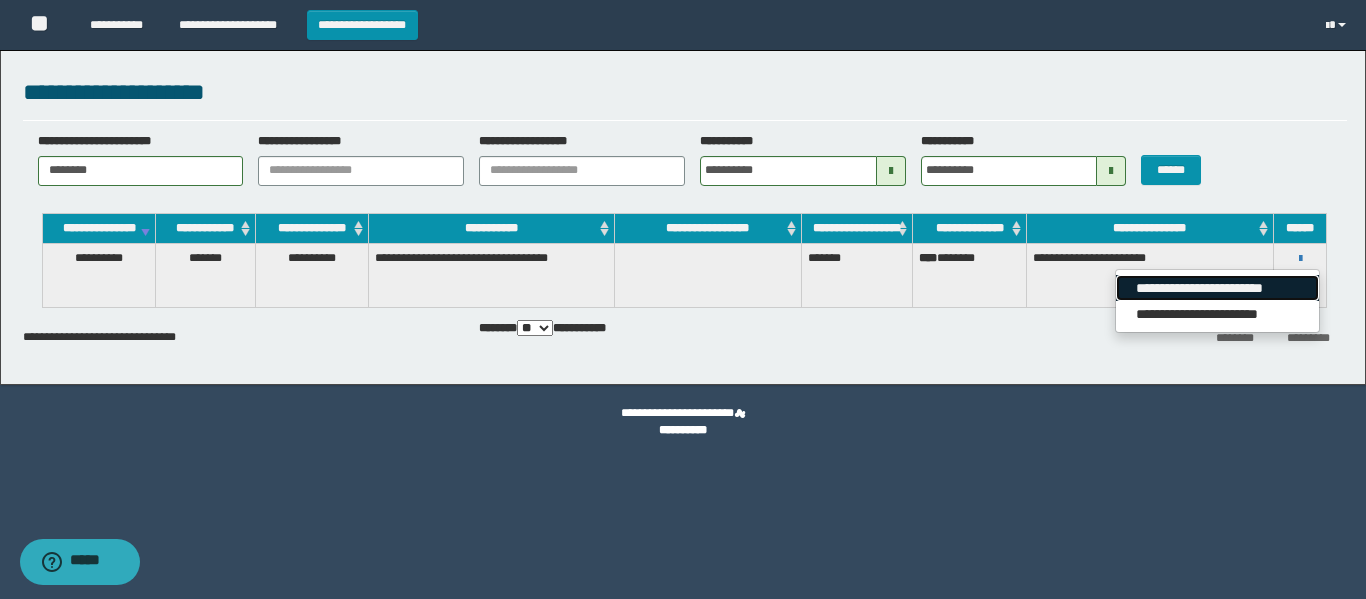 click on "**********" at bounding box center [1217, 288] 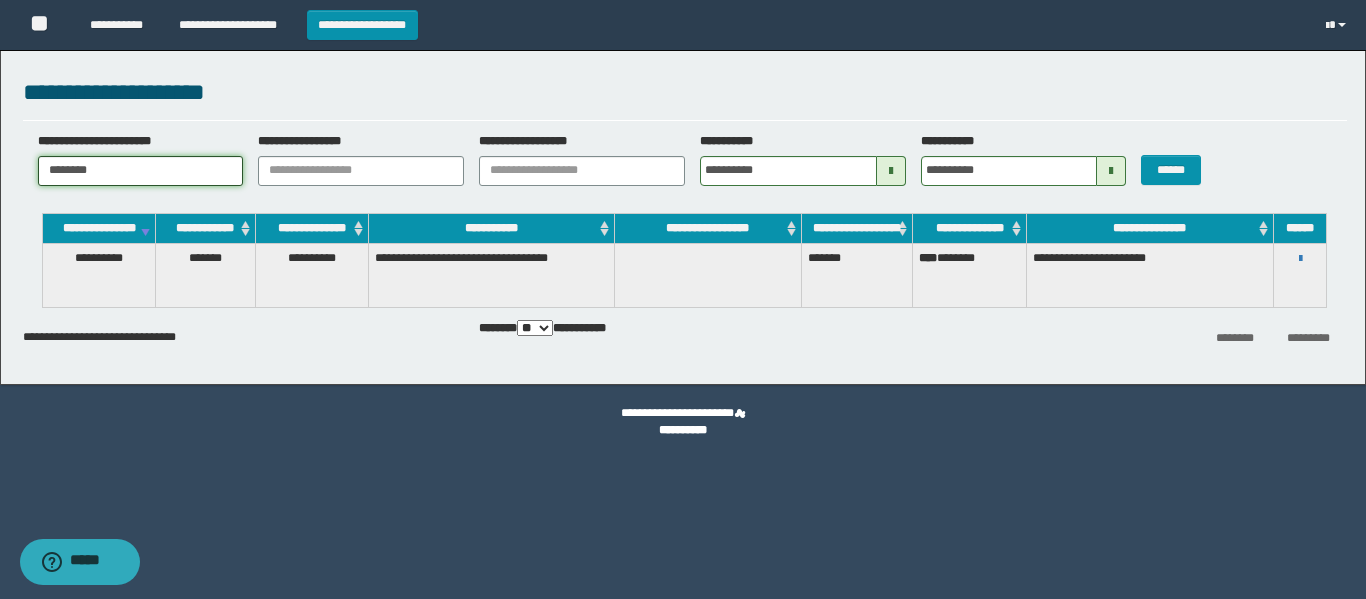 drag, startPoint x: 163, startPoint y: 159, endPoint x: 62, endPoint y: 150, distance: 101.4002 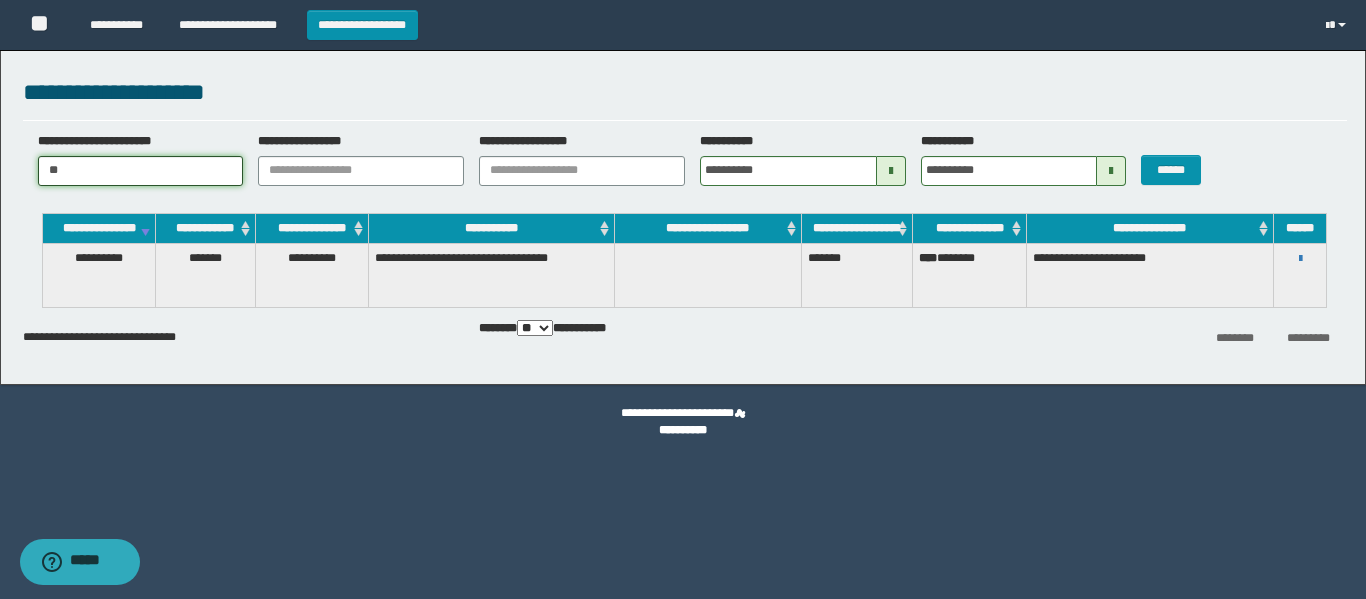 type on "*" 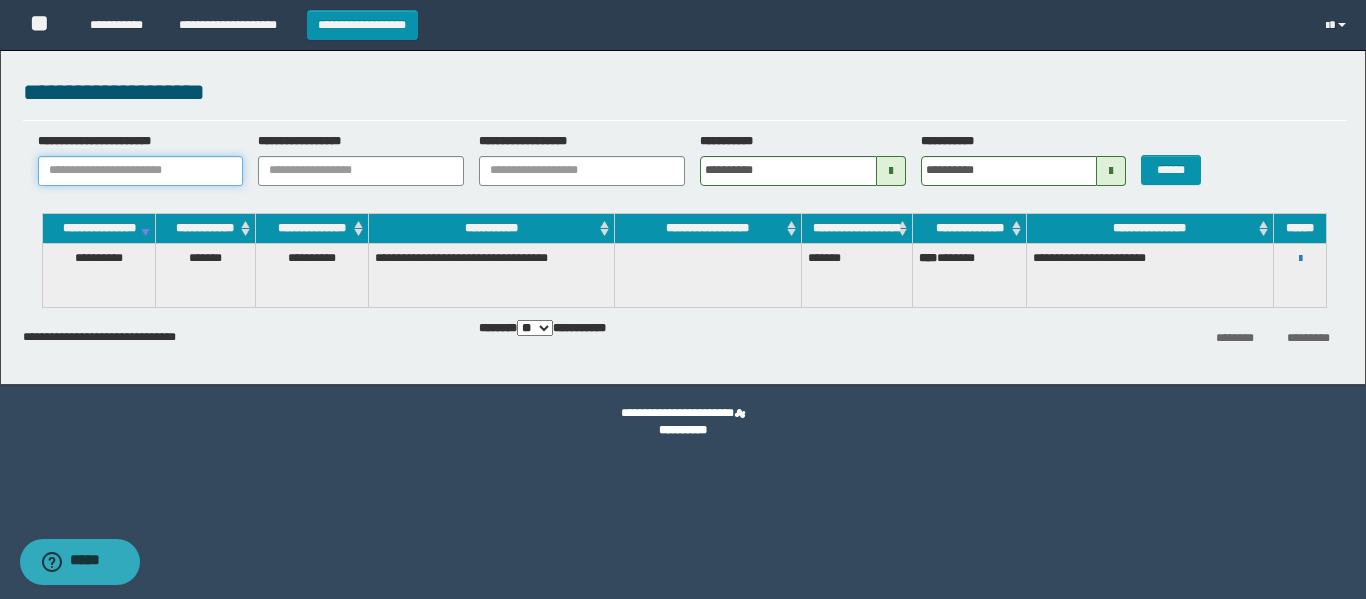 paste on "**********" 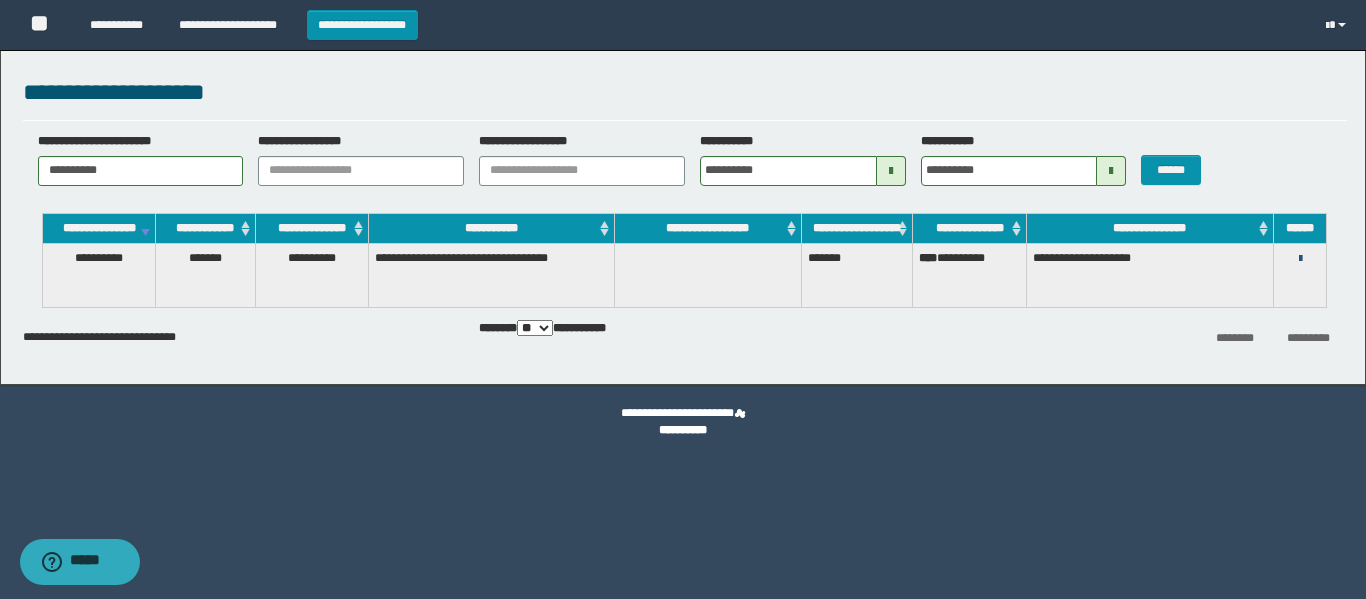 click at bounding box center [1300, 259] 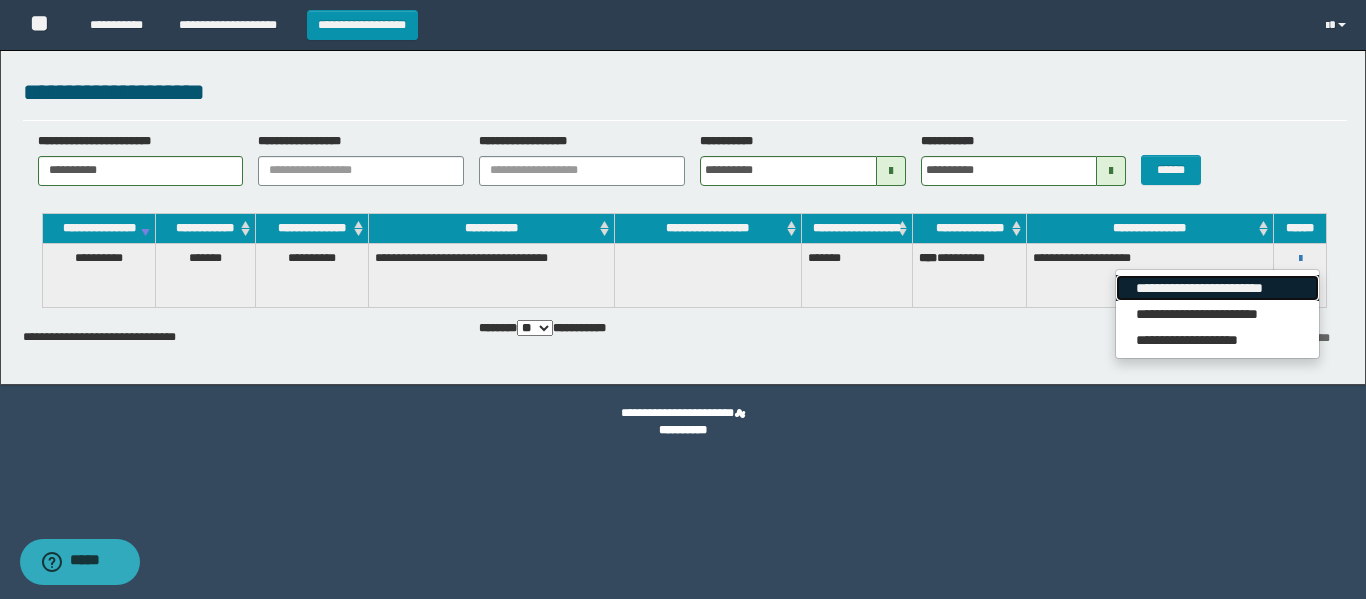 click on "**********" at bounding box center (1217, 288) 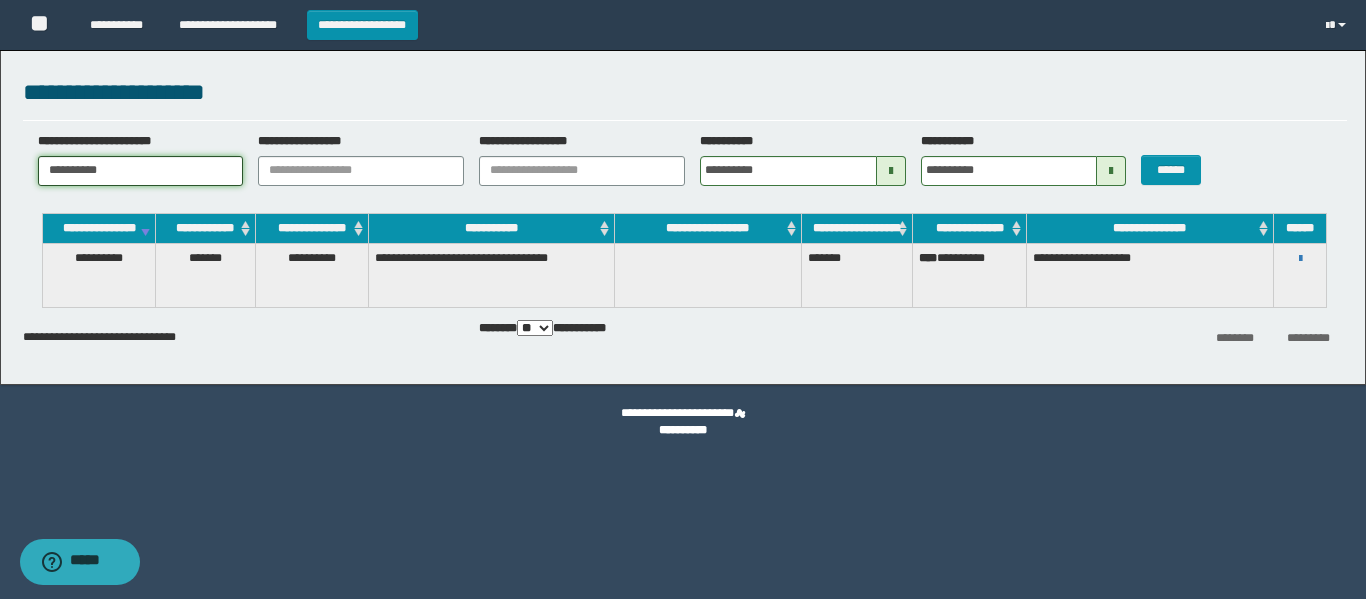 drag, startPoint x: 113, startPoint y: 165, endPoint x: 0, endPoint y: 151, distance: 113.86395 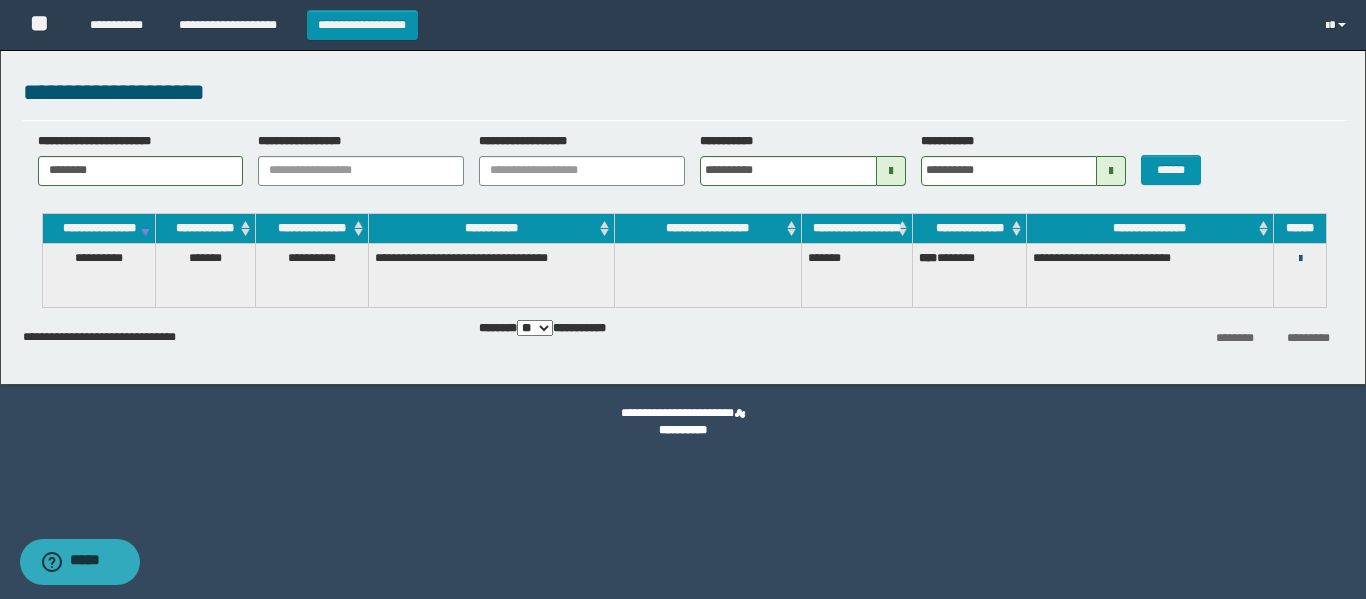 click at bounding box center (1300, 259) 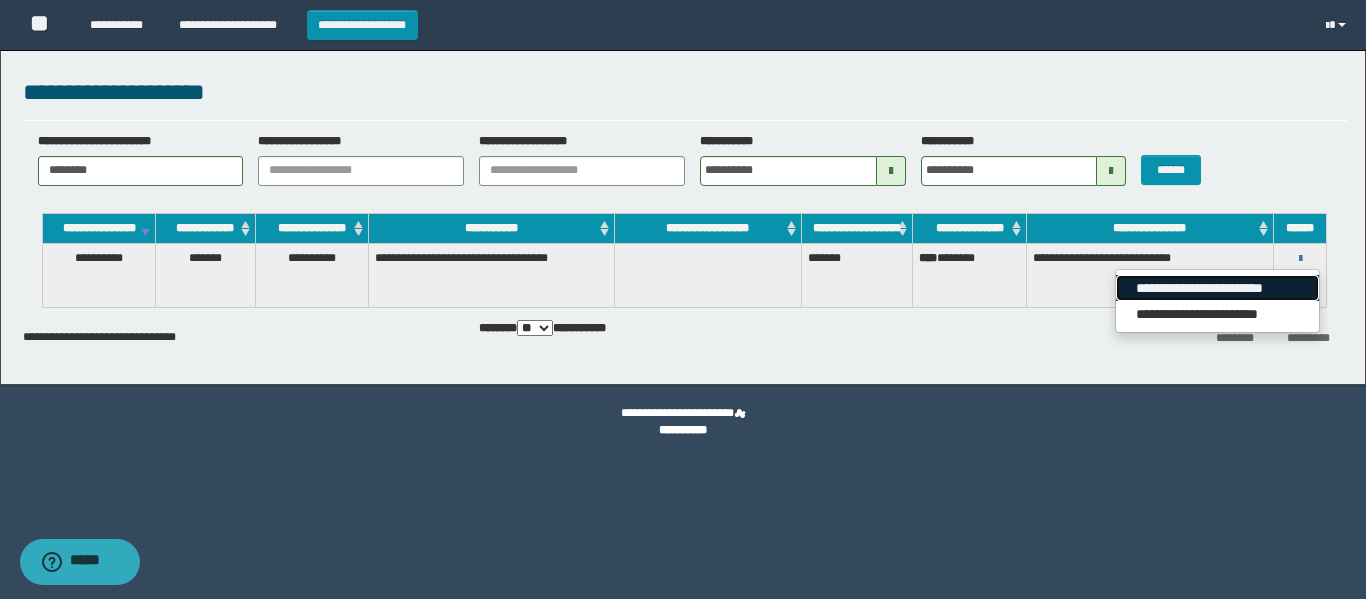 click on "**********" at bounding box center [1217, 288] 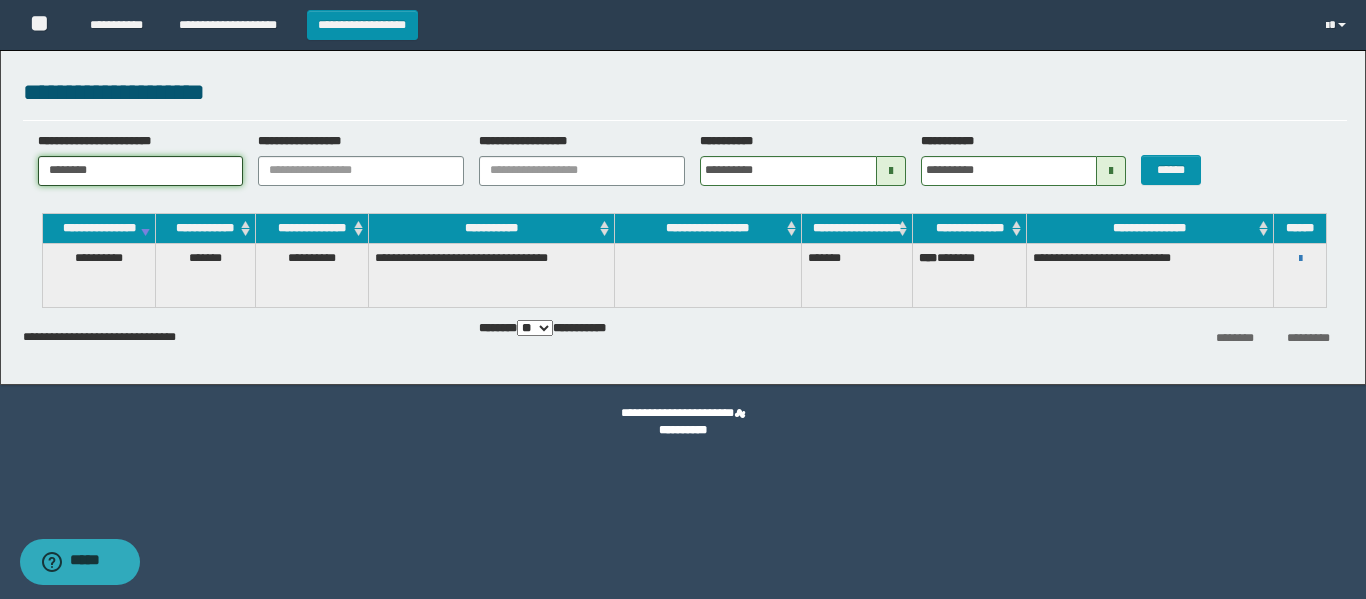 drag, startPoint x: 139, startPoint y: 180, endPoint x: 0, endPoint y: 140, distance: 144.64093 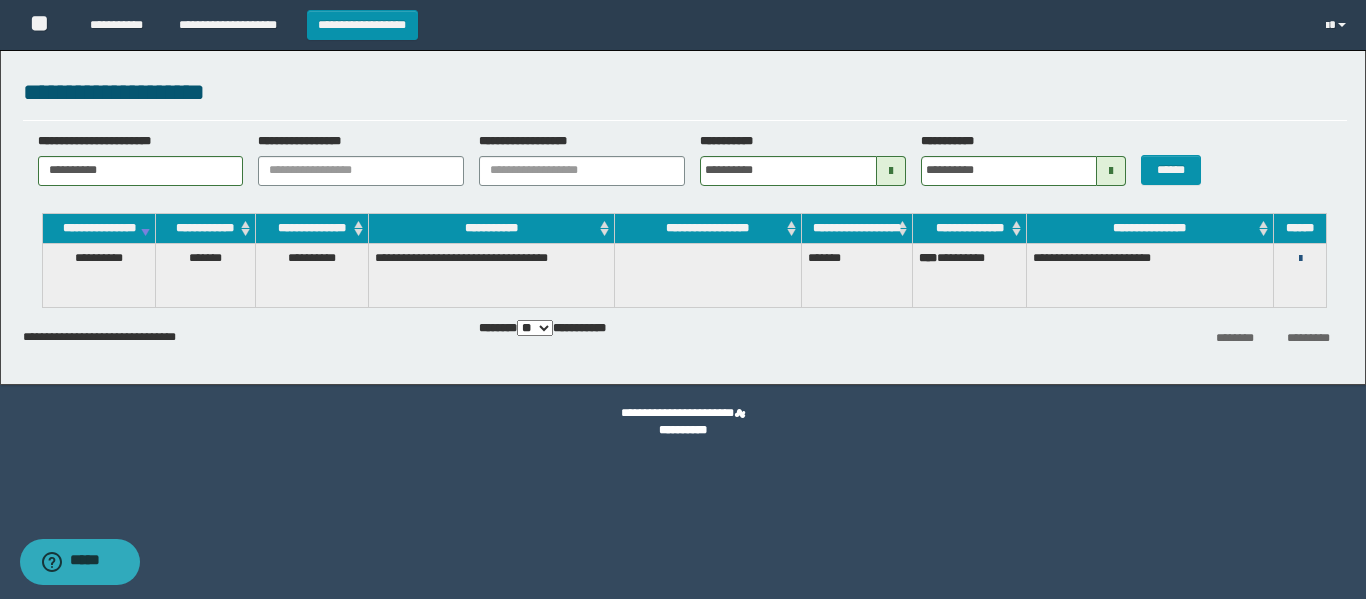 click at bounding box center (1300, 259) 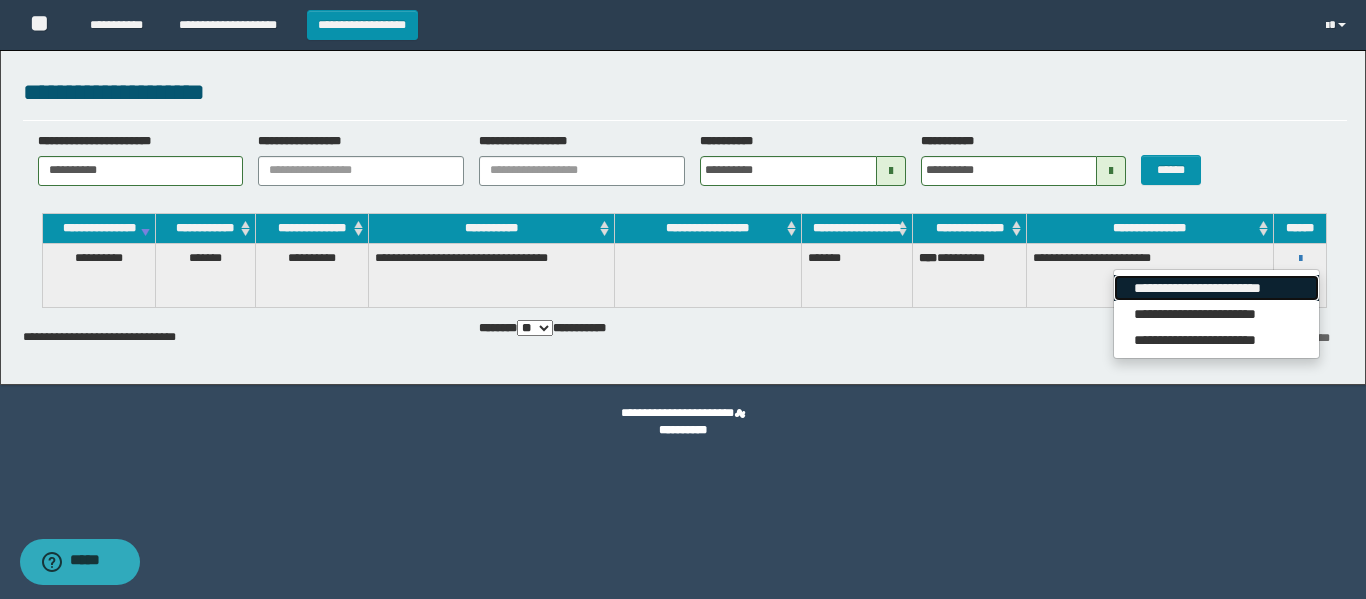 click on "**********" at bounding box center [1216, 288] 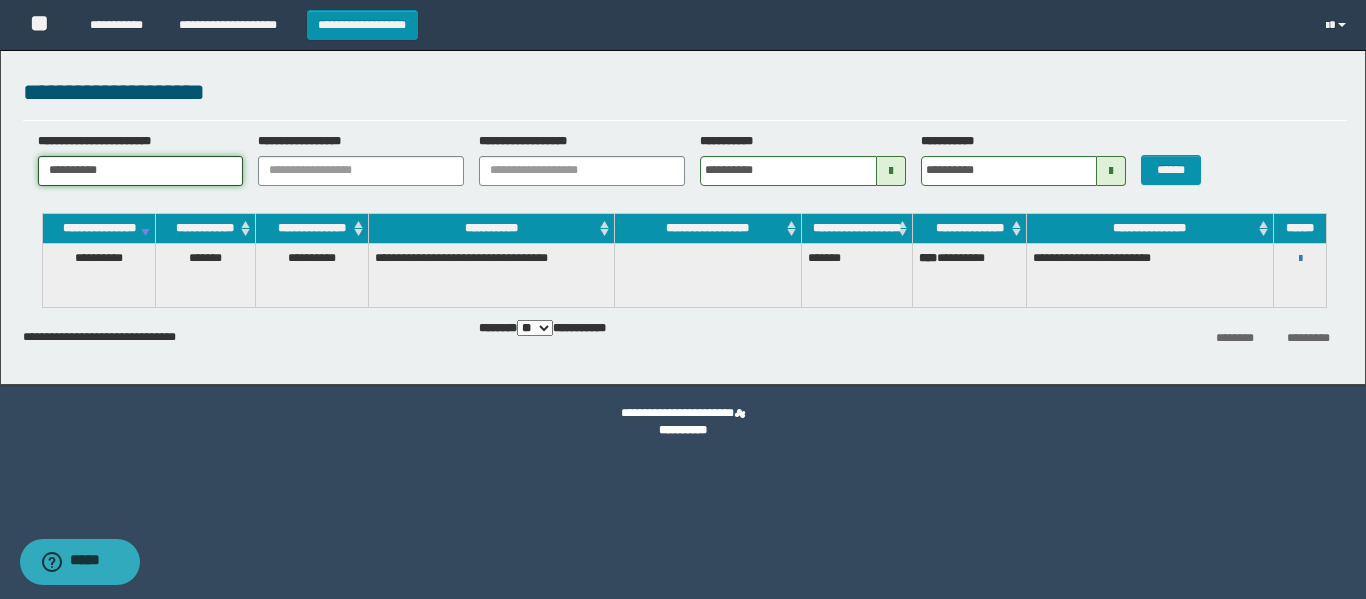 drag, startPoint x: 120, startPoint y: 185, endPoint x: 45, endPoint y: 180, distance: 75.16648 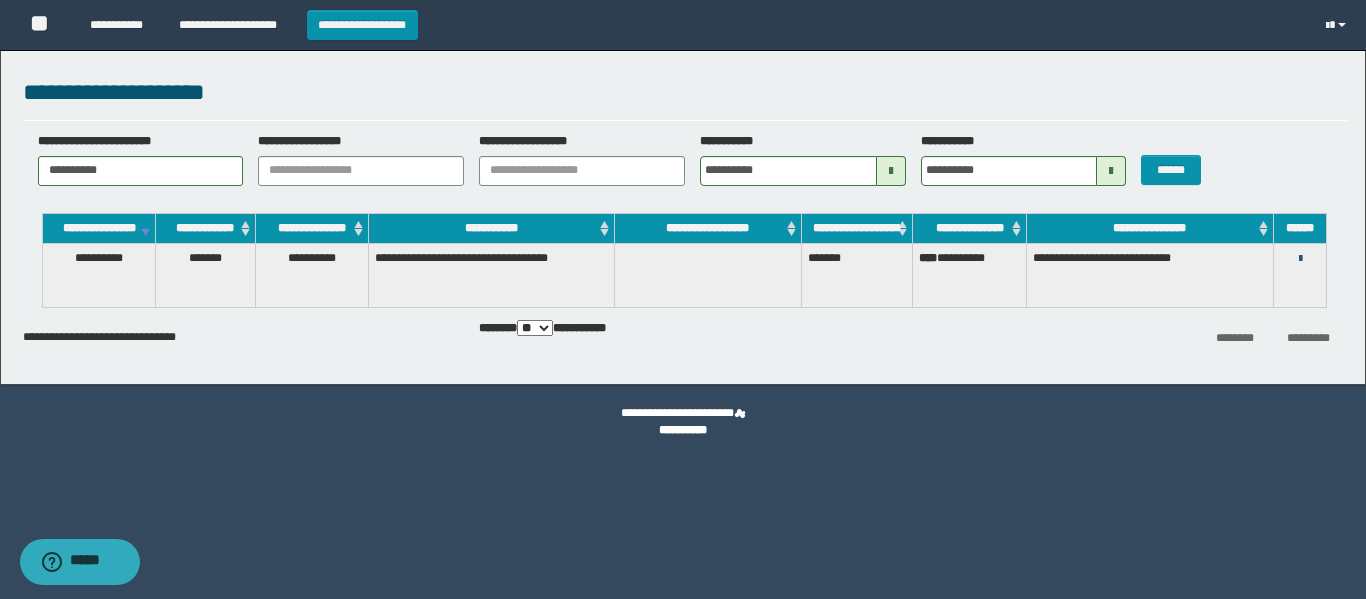 click at bounding box center (1300, 259) 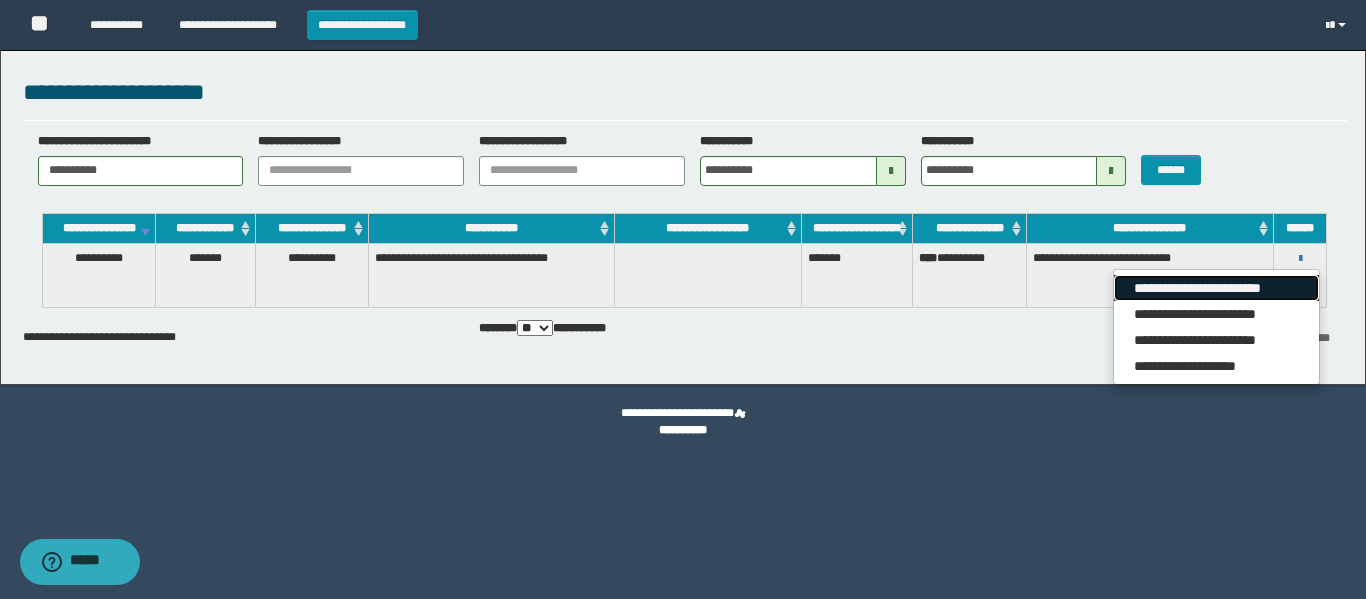 click on "**********" at bounding box center (1216, 288) 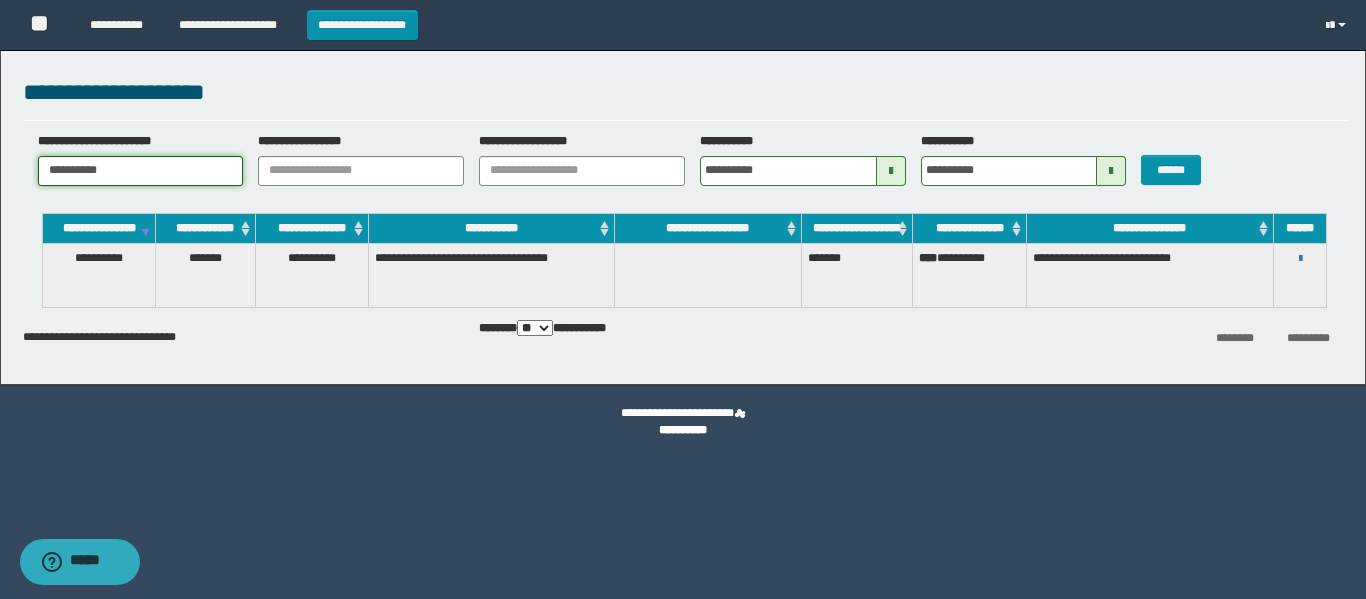 drag, startPoint x: 136, startPoint y: 164, endPoint x: 0, endPoint y: 144, distance: 137.46272 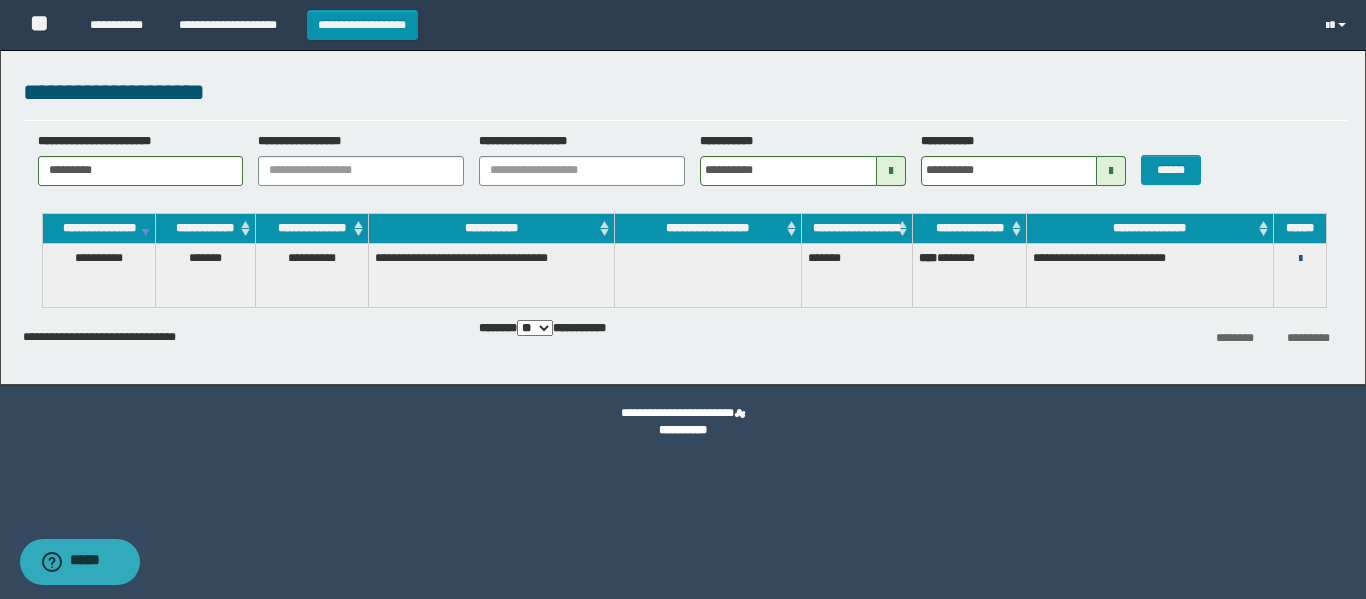 click at bounding box center [1300, 259] 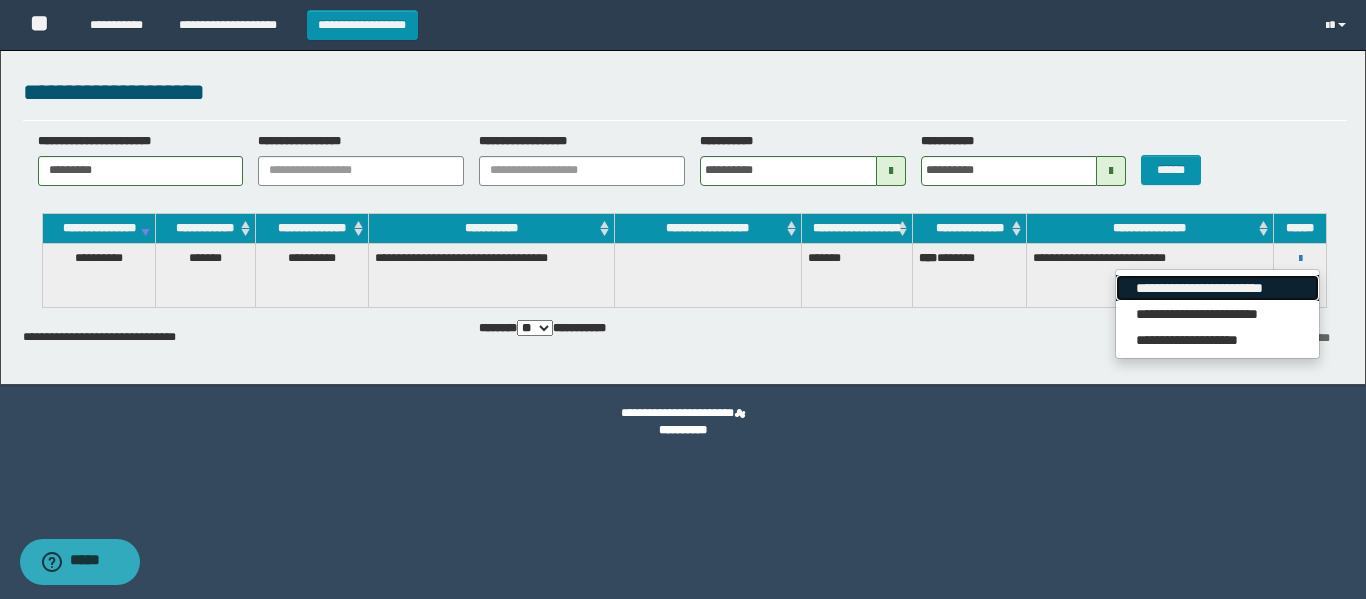 click on "**********" at bounding box center [1217, 288] 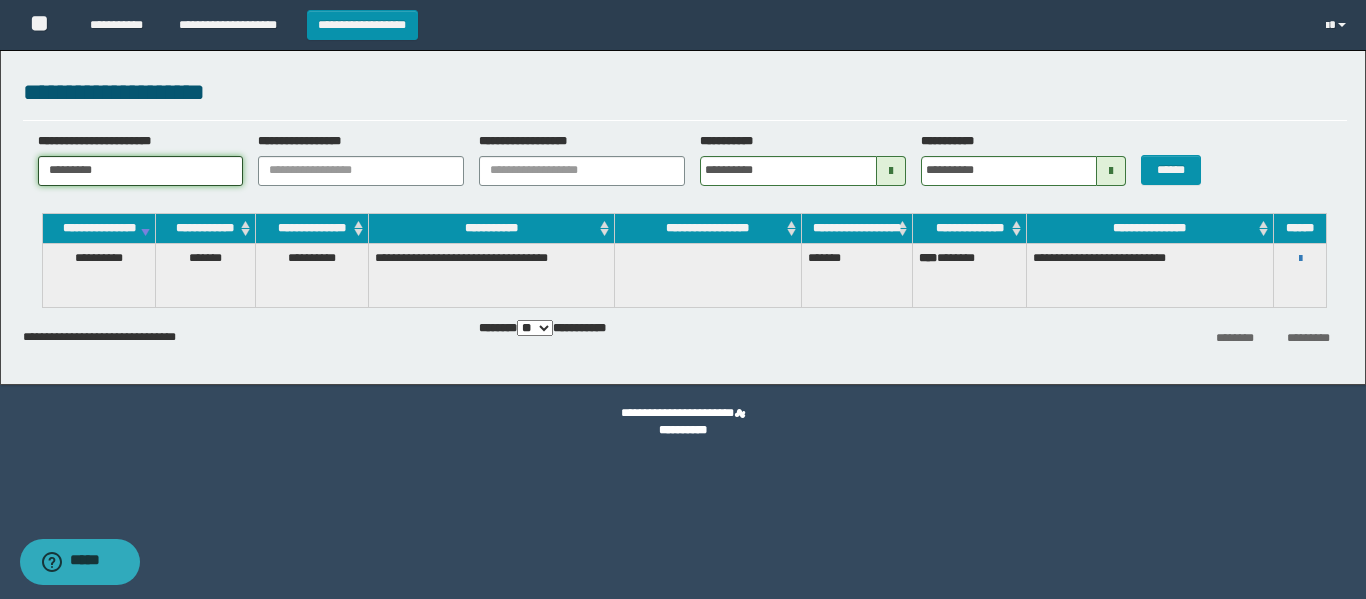 click on "**********" at bounding box center (683, 212) 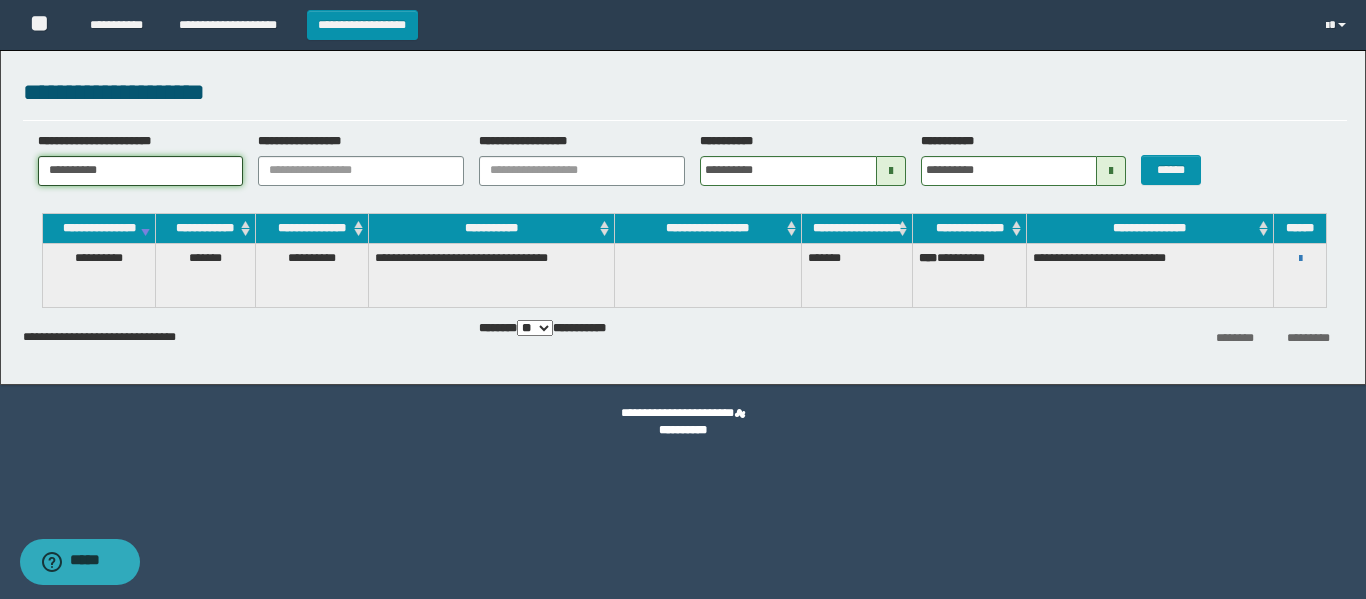 drag, startPoint x: 148, startPoint y: 174, endPoint x: 0, endPoint y: 170, distance: 148.05405 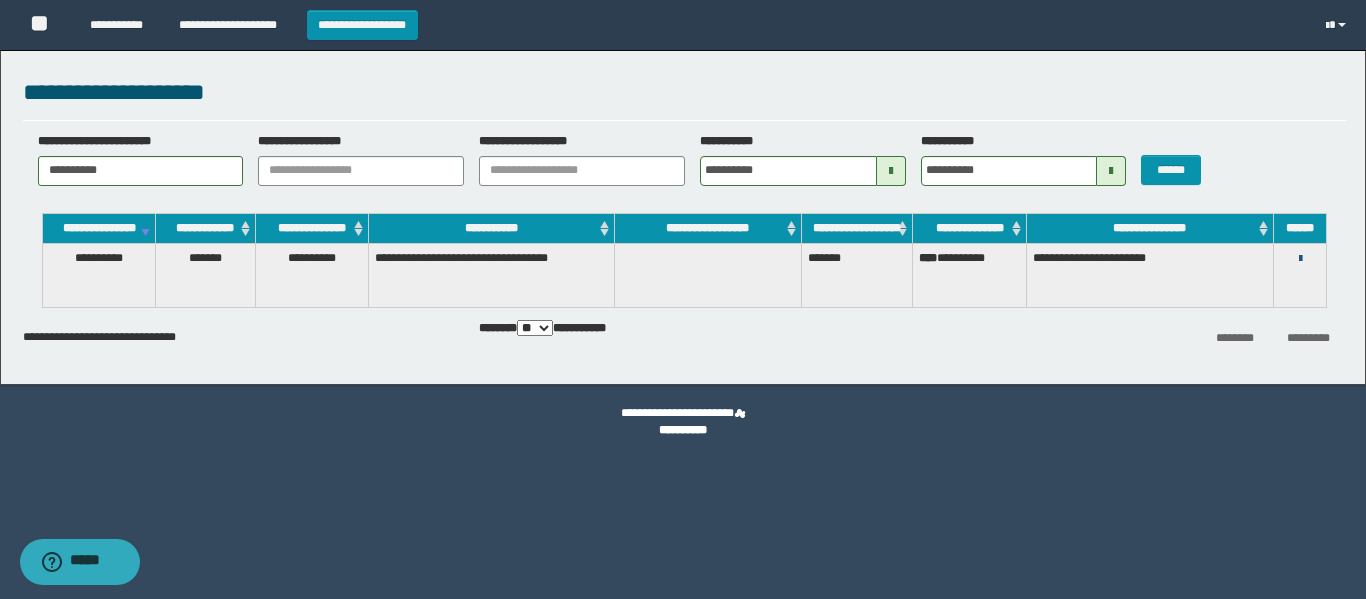 click at bounding box center (1300, 259) 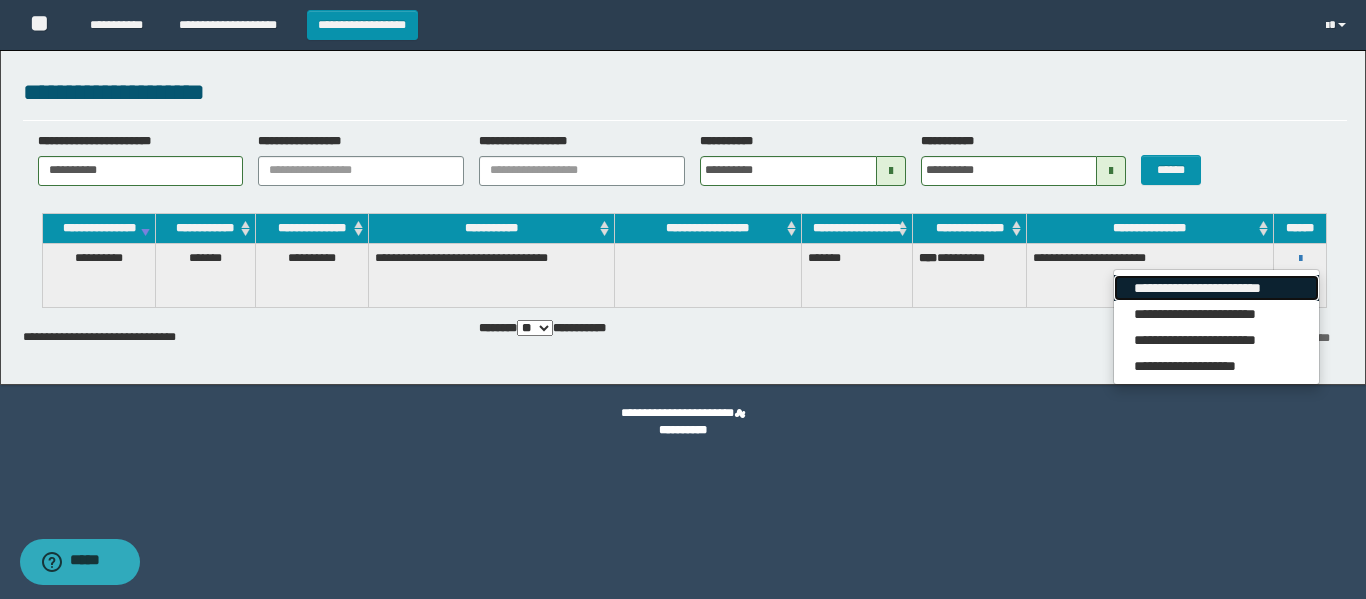 click on "**********" at bounding box center [1216, 288] 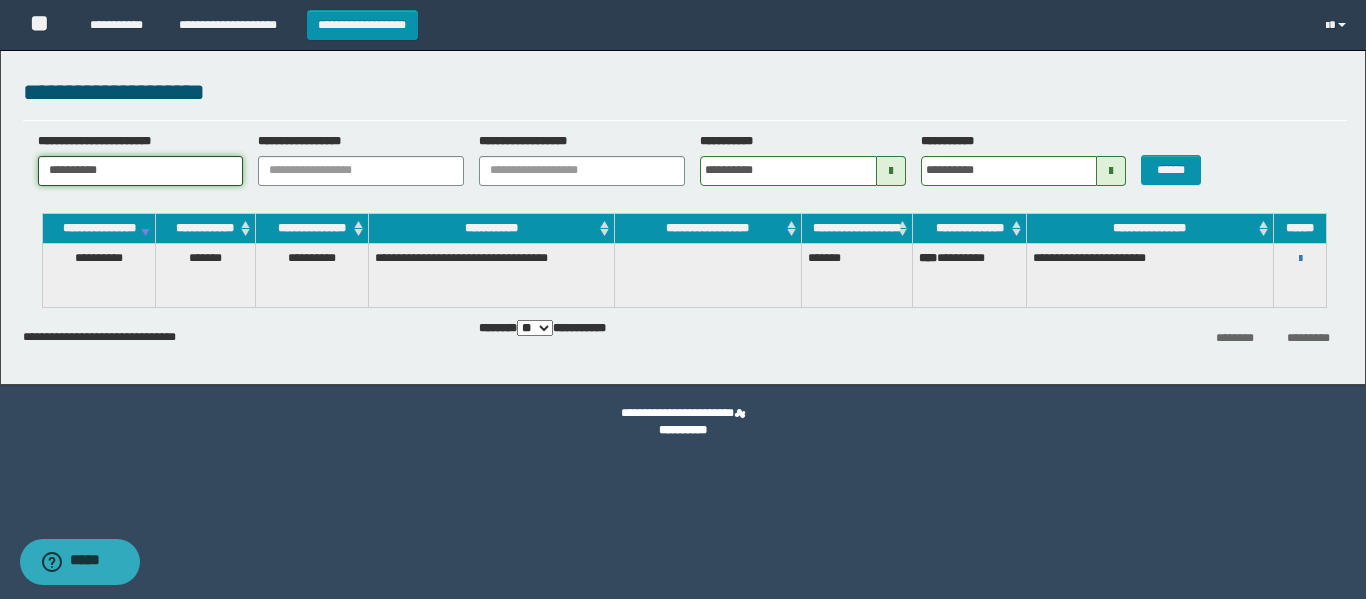 drag, startPoint x: 128, startPoint y: 178, endPoint x: 19, endPoint y: 159, distance: 110.64357 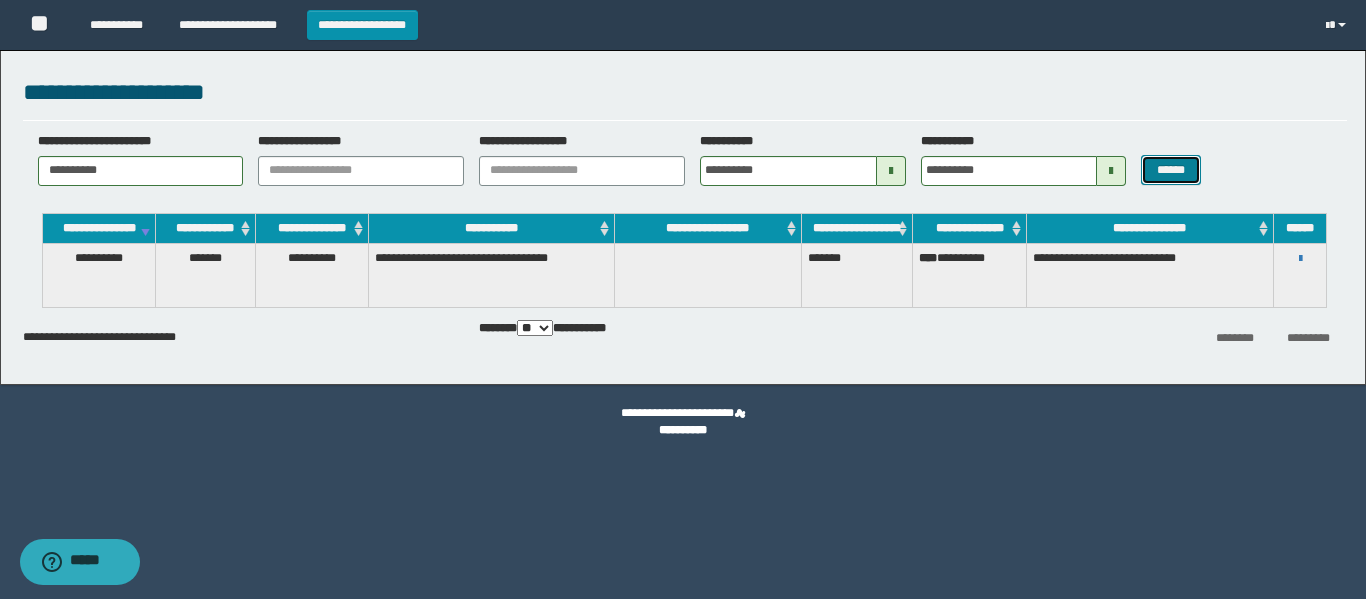 click on "******" at bounding box center (1170, 170) 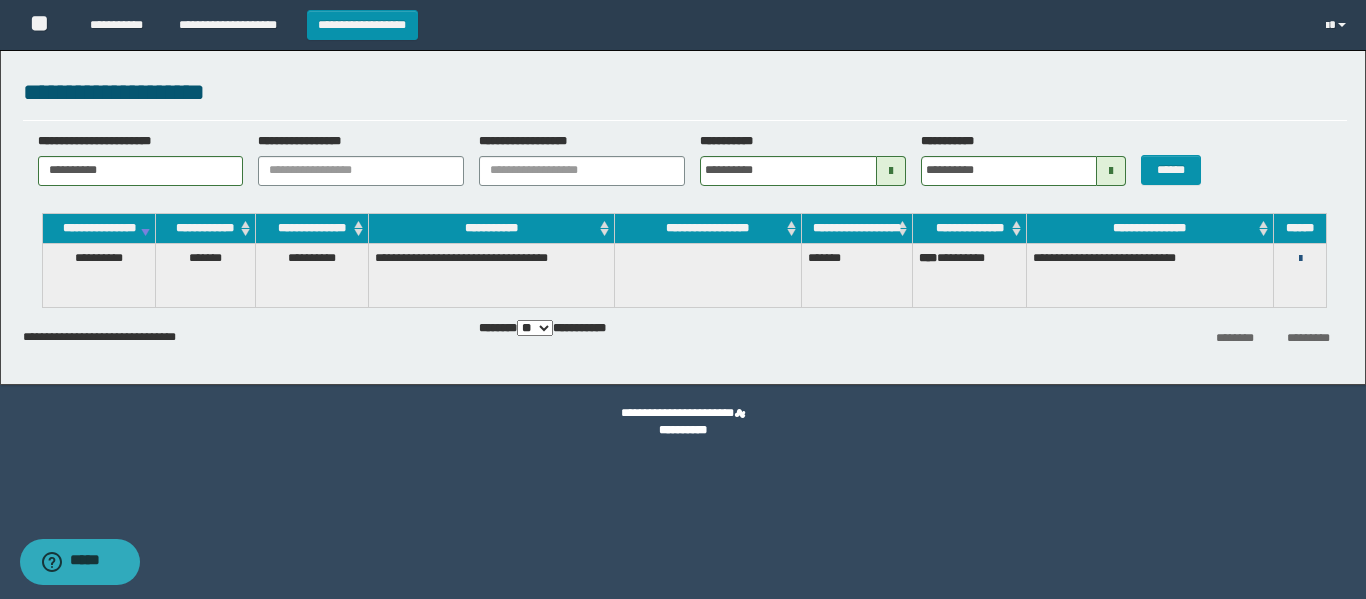click at bounding box center [1300, 259] 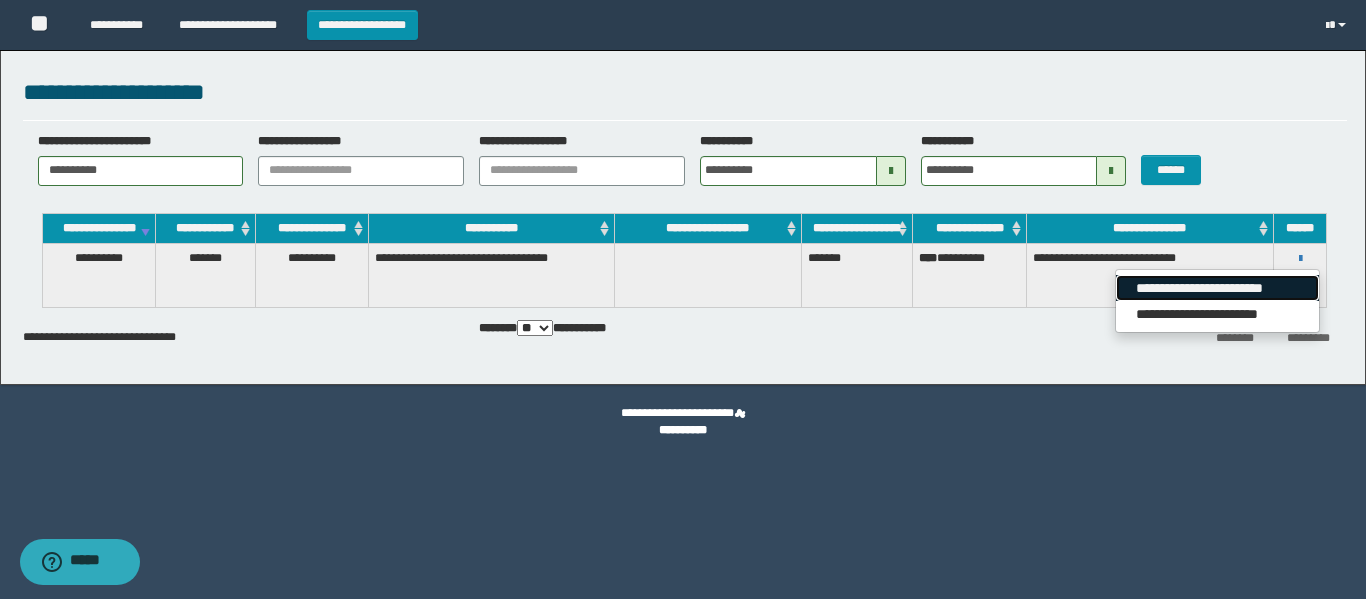 click on "**********" at bounding box center [1217, 288] 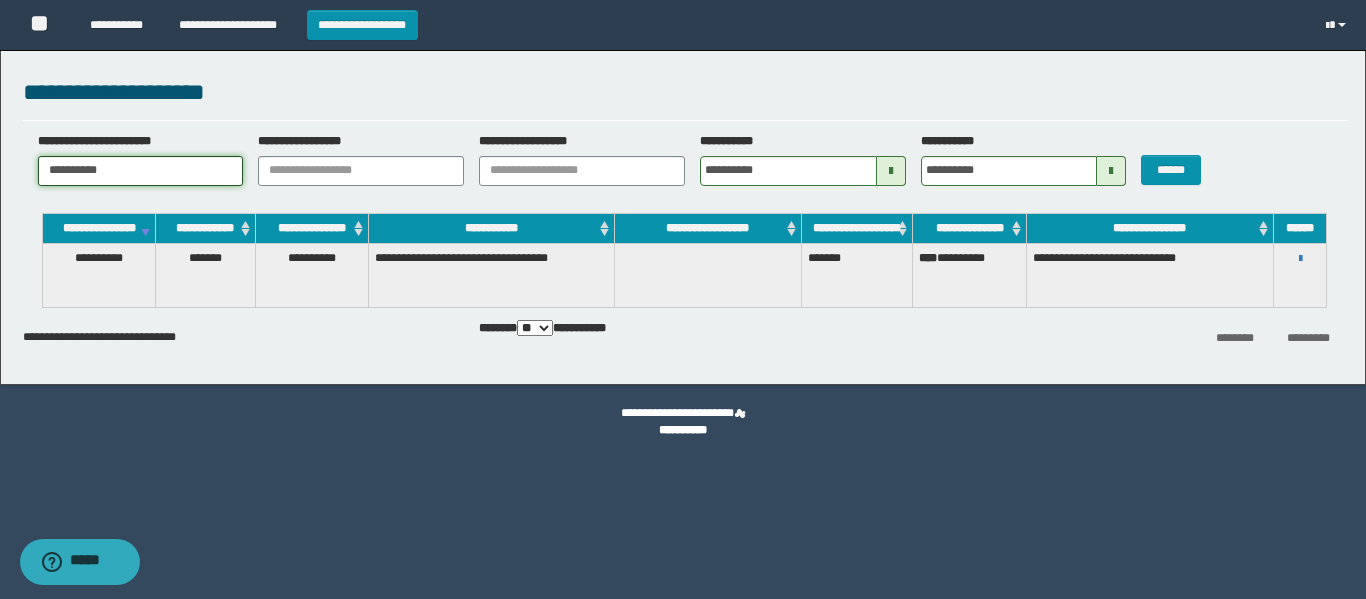 drag, startPoint x: 118, startPoint y: 177, endPoint x: 32, endPoint y: 156, distance: 88.52683 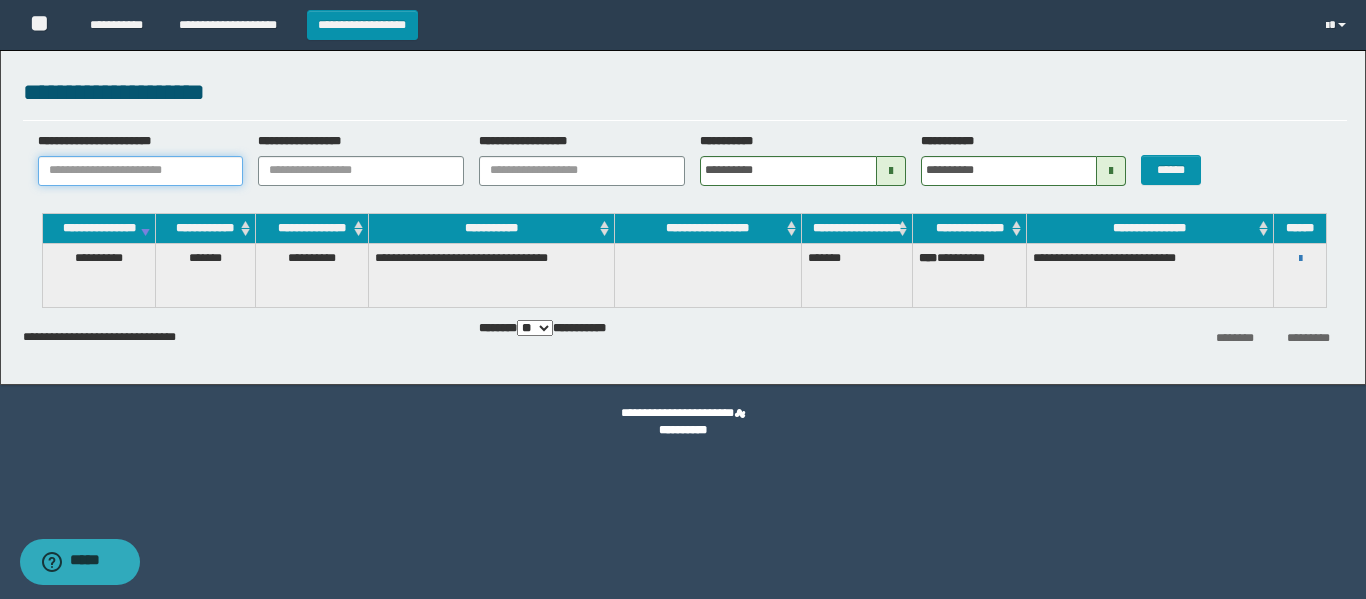 paste on "**********" 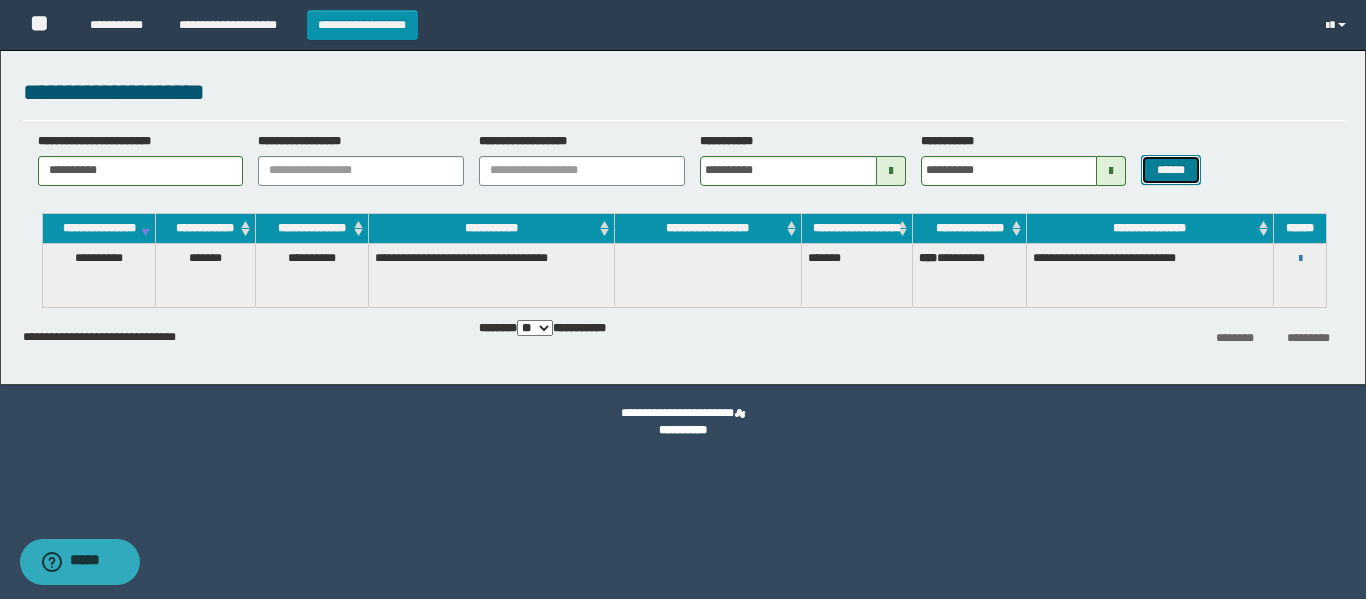 click on "******" at bounding box center (1170, 170) 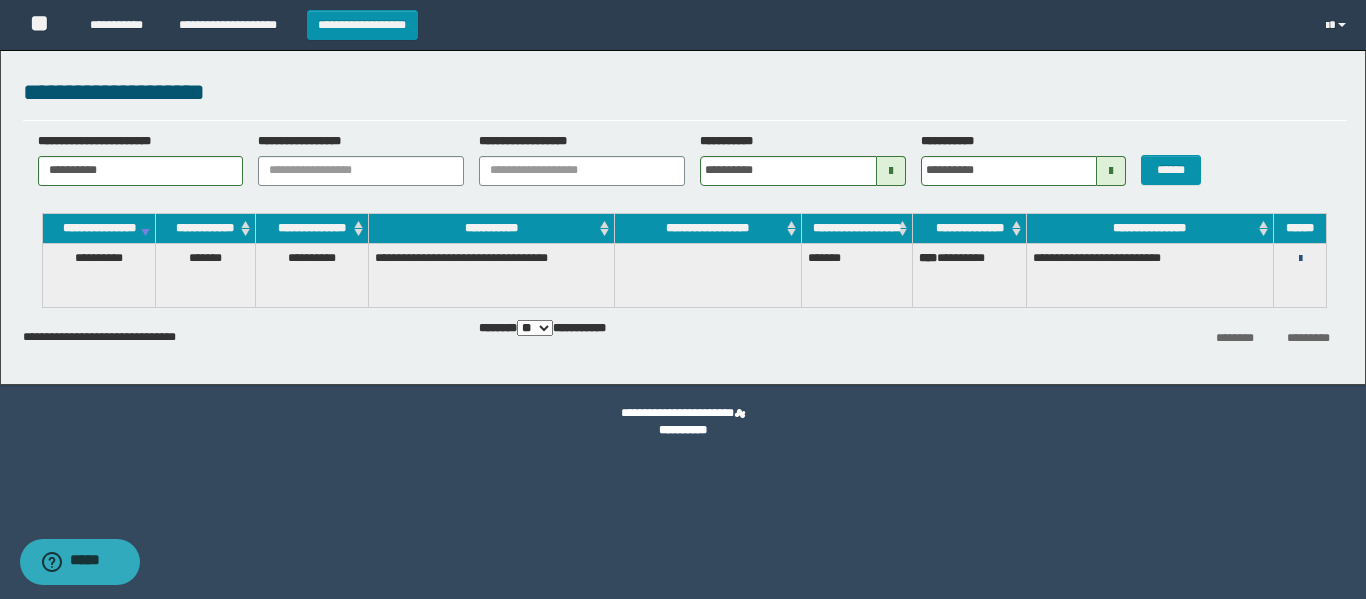 click at bounding box center [1300, 259] 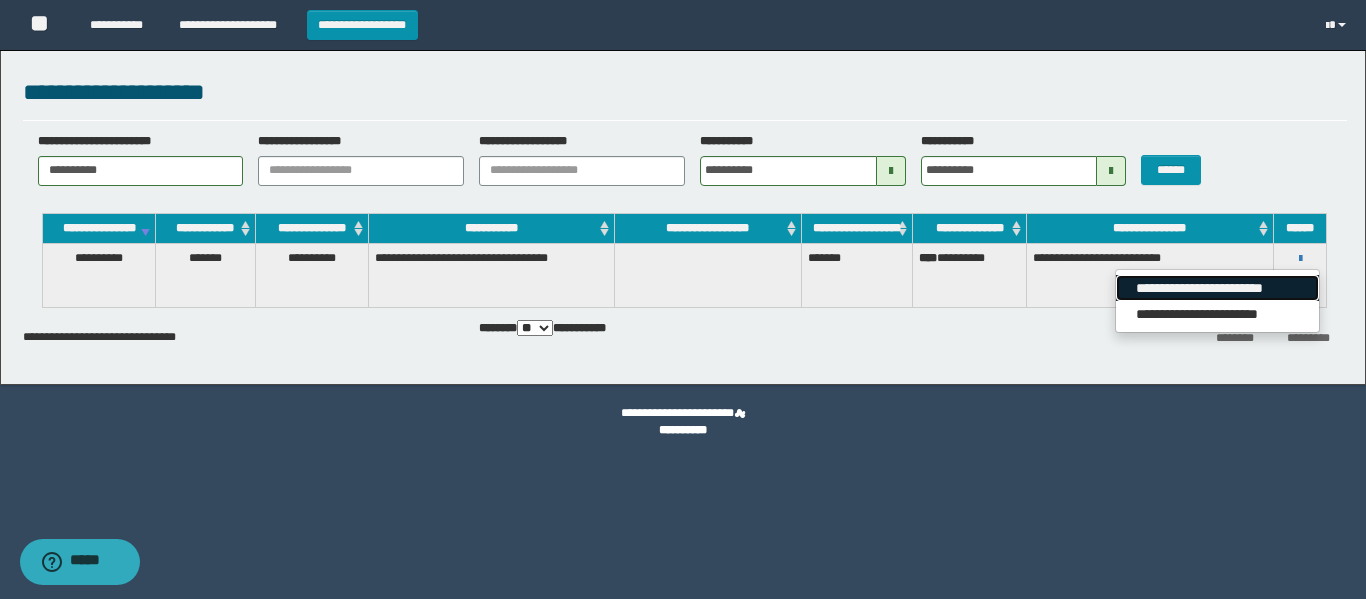 click on "**********" at bounding box center [1217, 288] 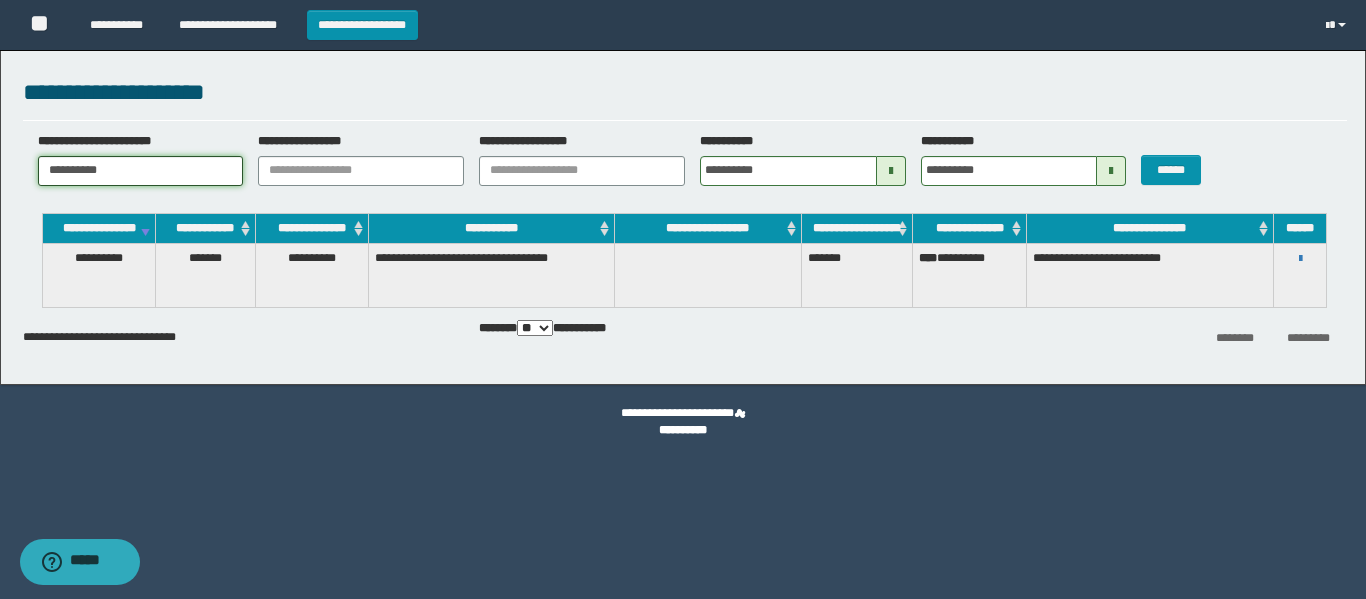 drag, startPoint x: 141, startPoint y: 168, endPoint x: 12, endPoint y: 144, distance: 131.21356 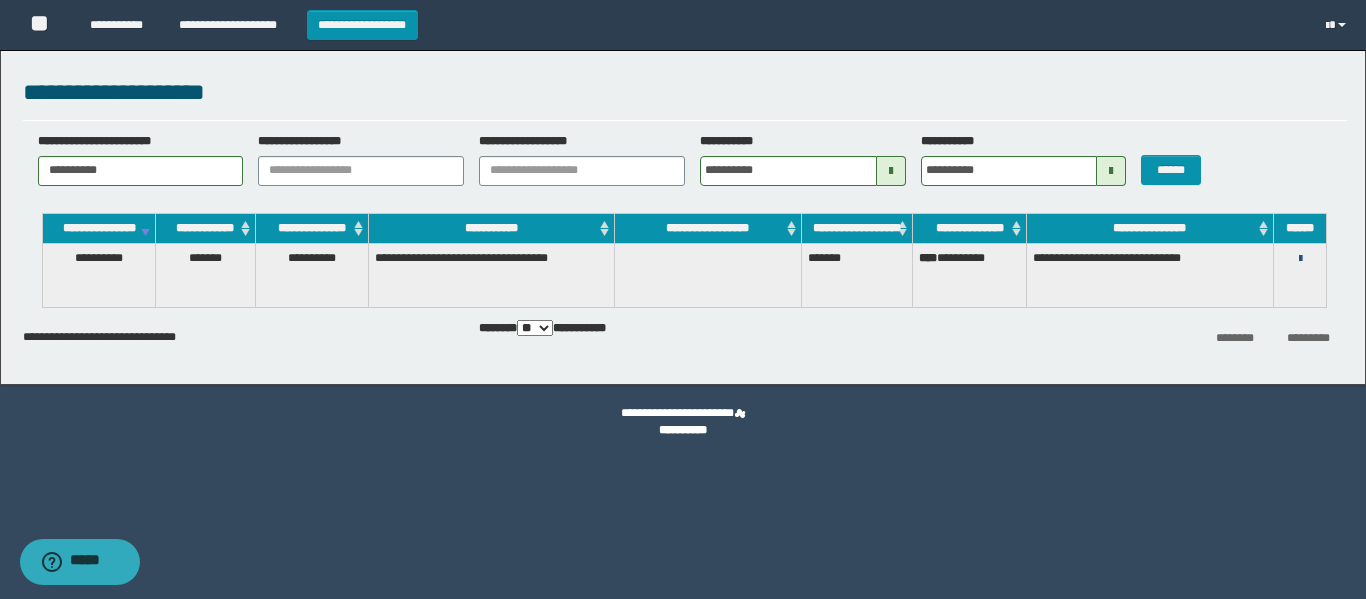 click at bounding box center [1300, 259] 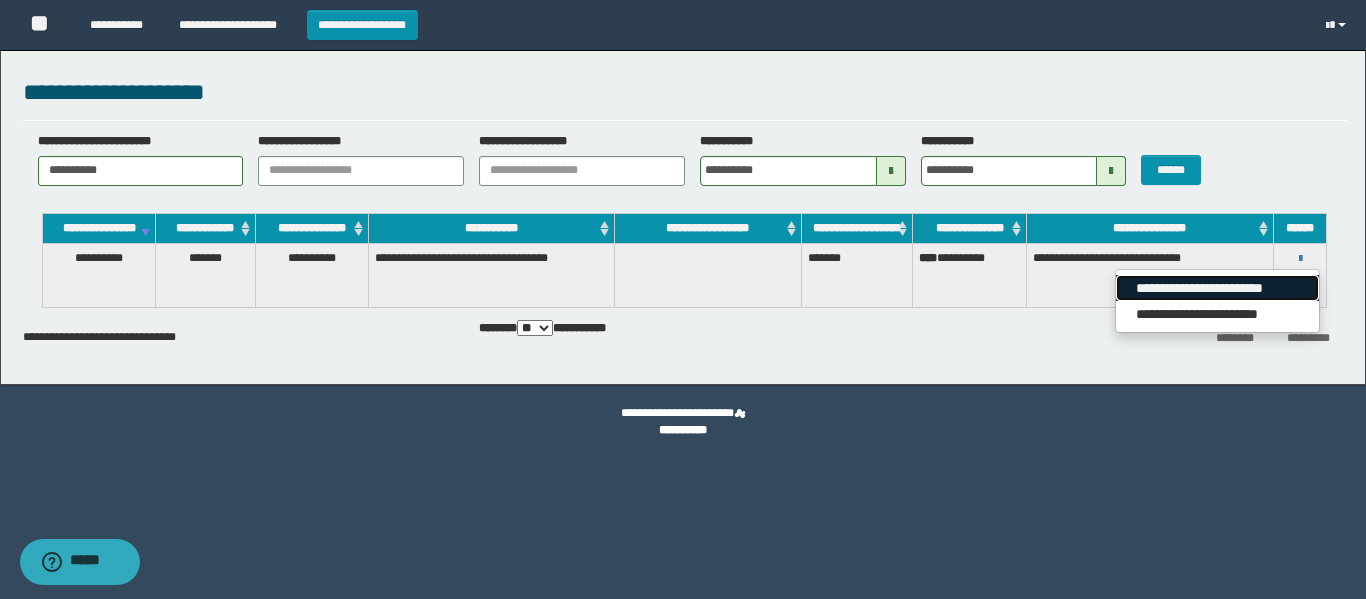 click on "**********" at bounding box center (1217, 288) 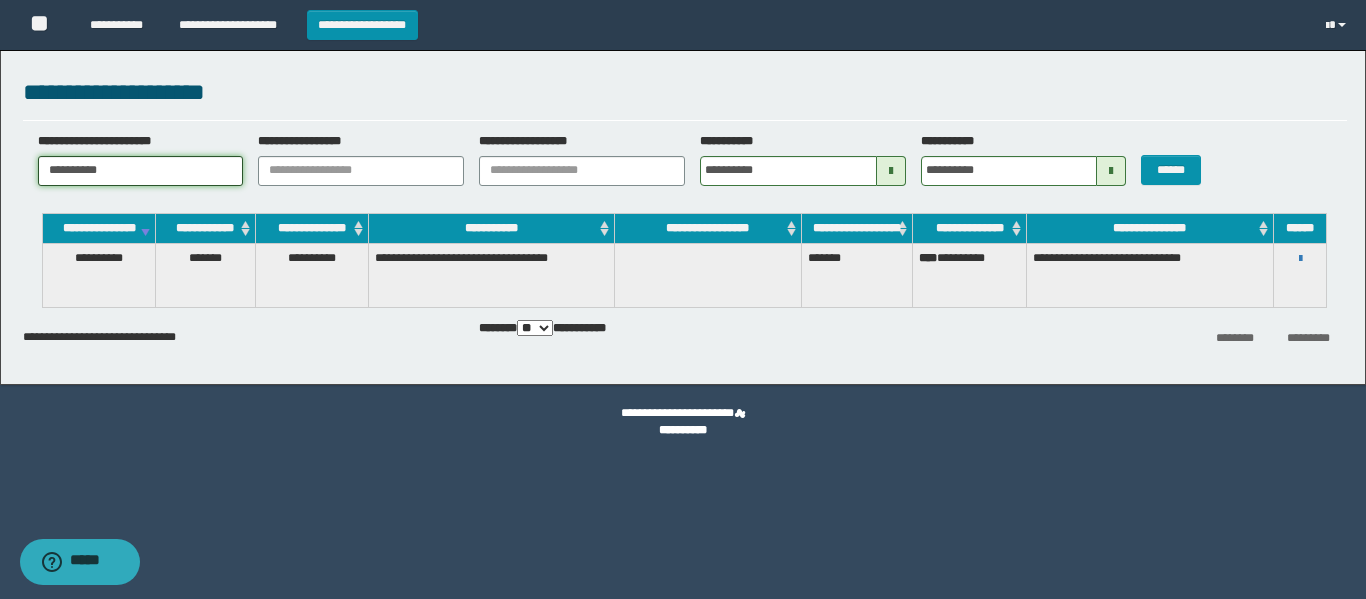 drag, startPoint x: 133, startPoint y: 169, endPoint x: 0, endPoint y: 175, distance: 133.13527 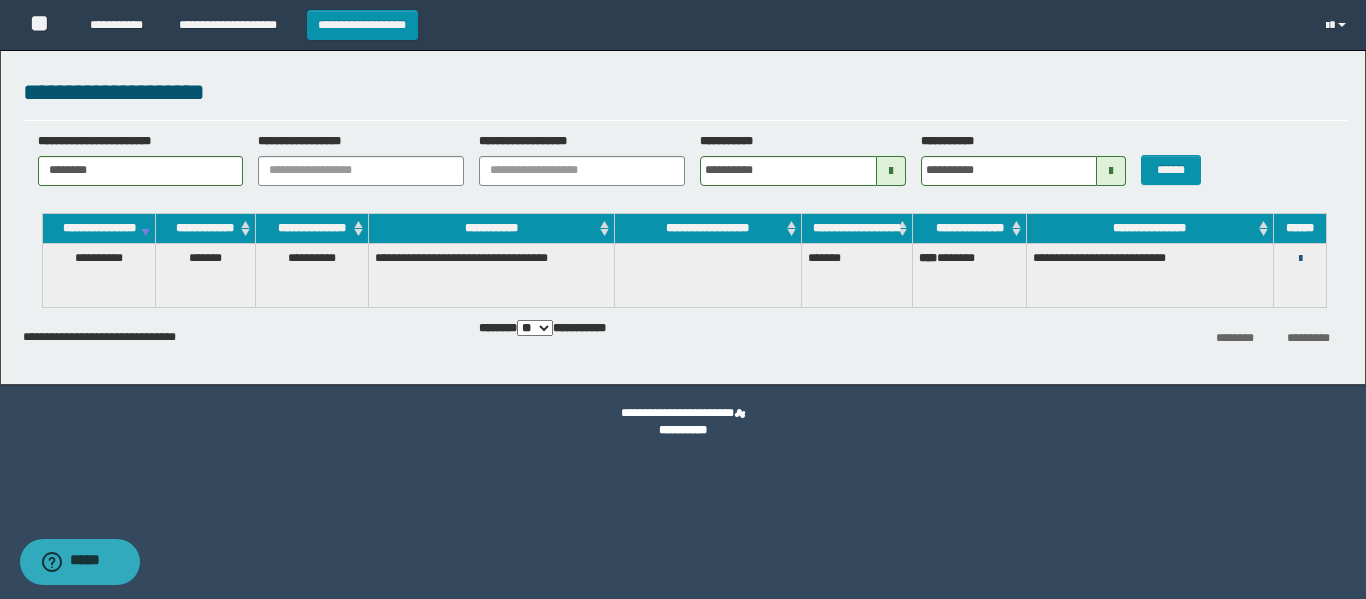 click at bounding box center (1300, 259) 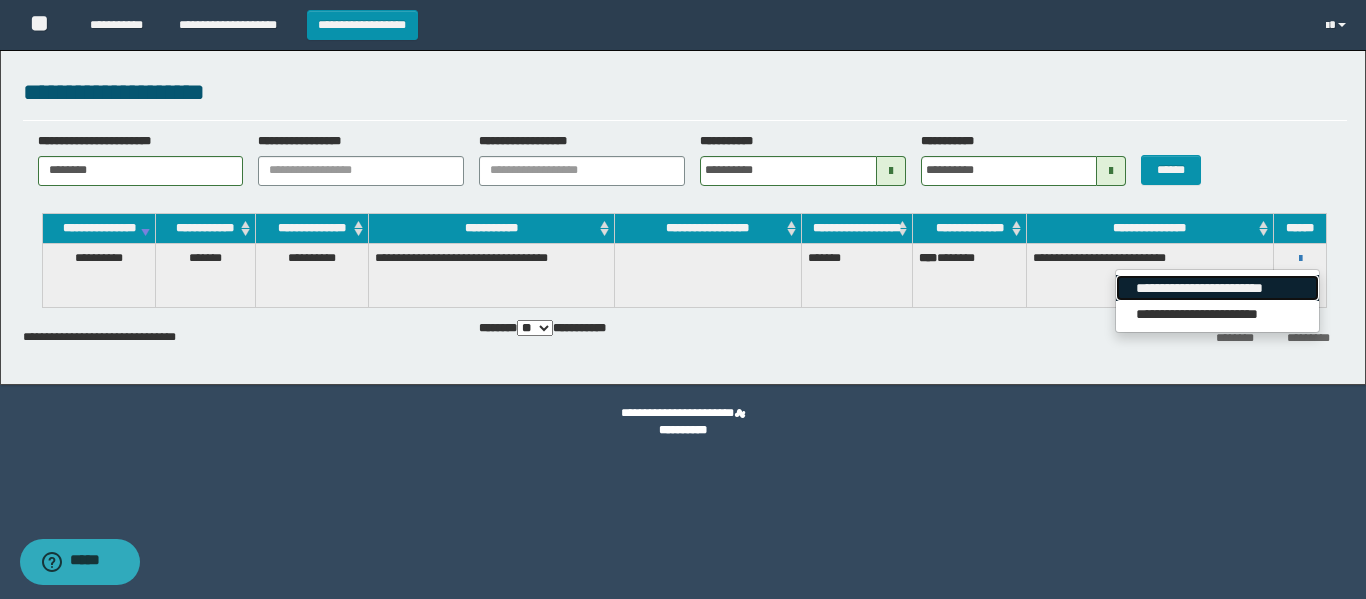 click on "**********" at bounding box center [1217, 288] 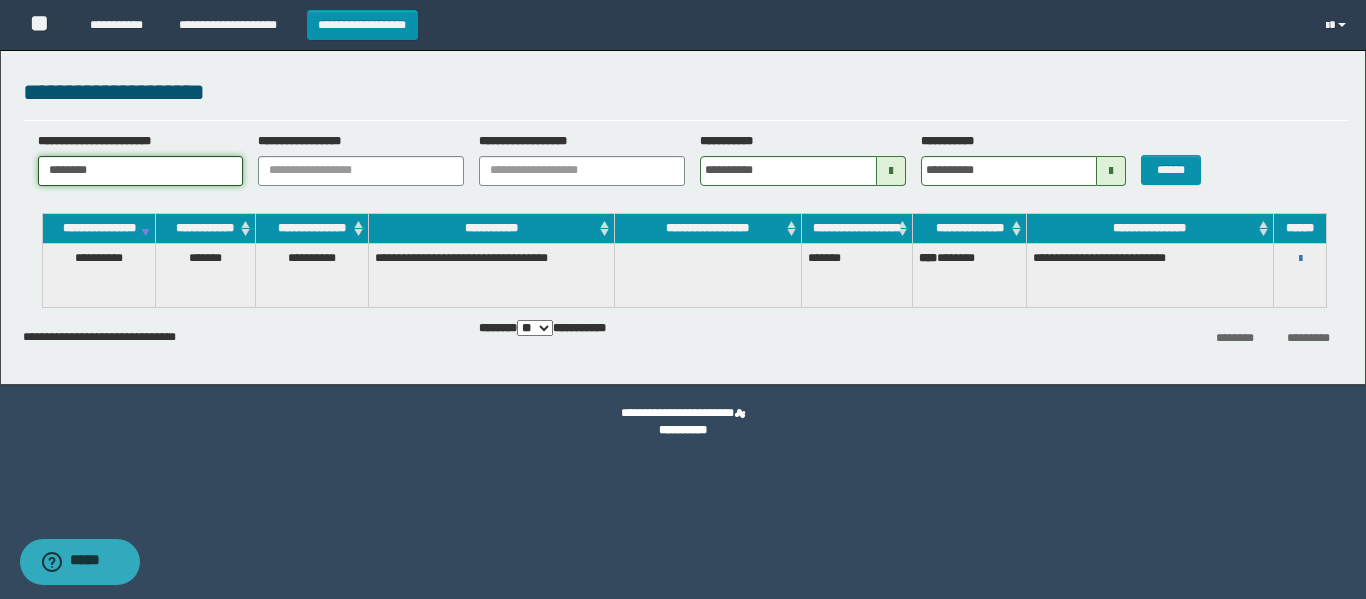 drag, startPoint x: 66, startPoint y: 179, endPoint x: 28, endPoint y: 182, distance: 38.118237 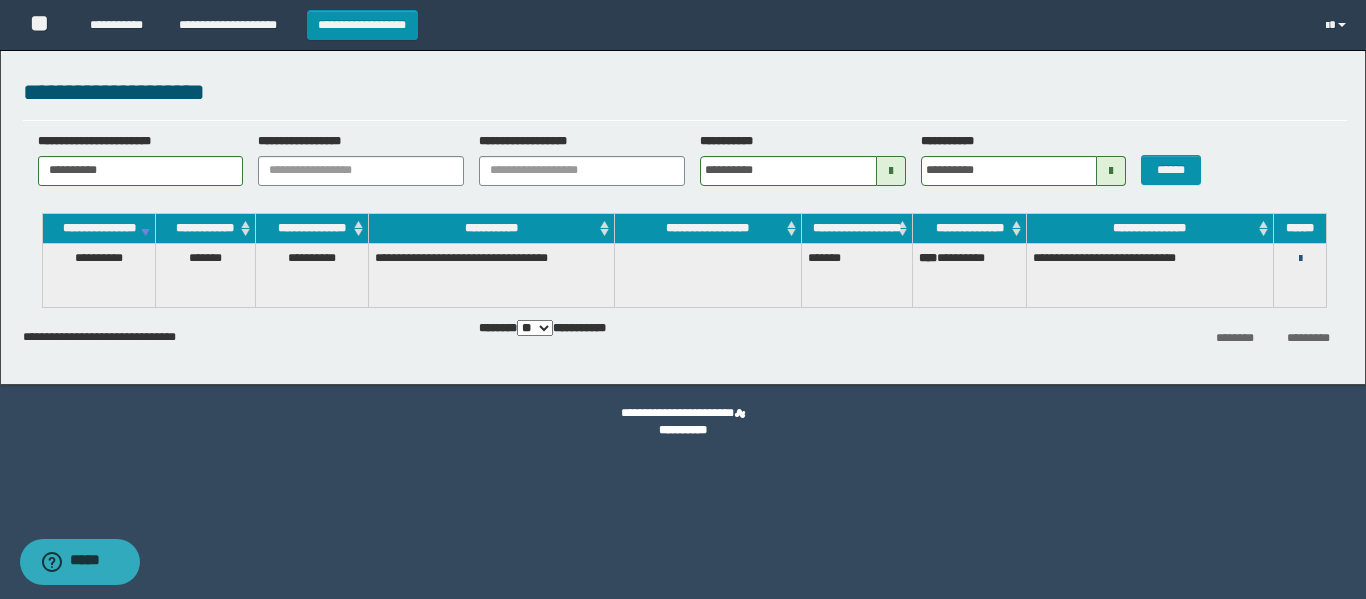 click at bounding box center [1300, 259] 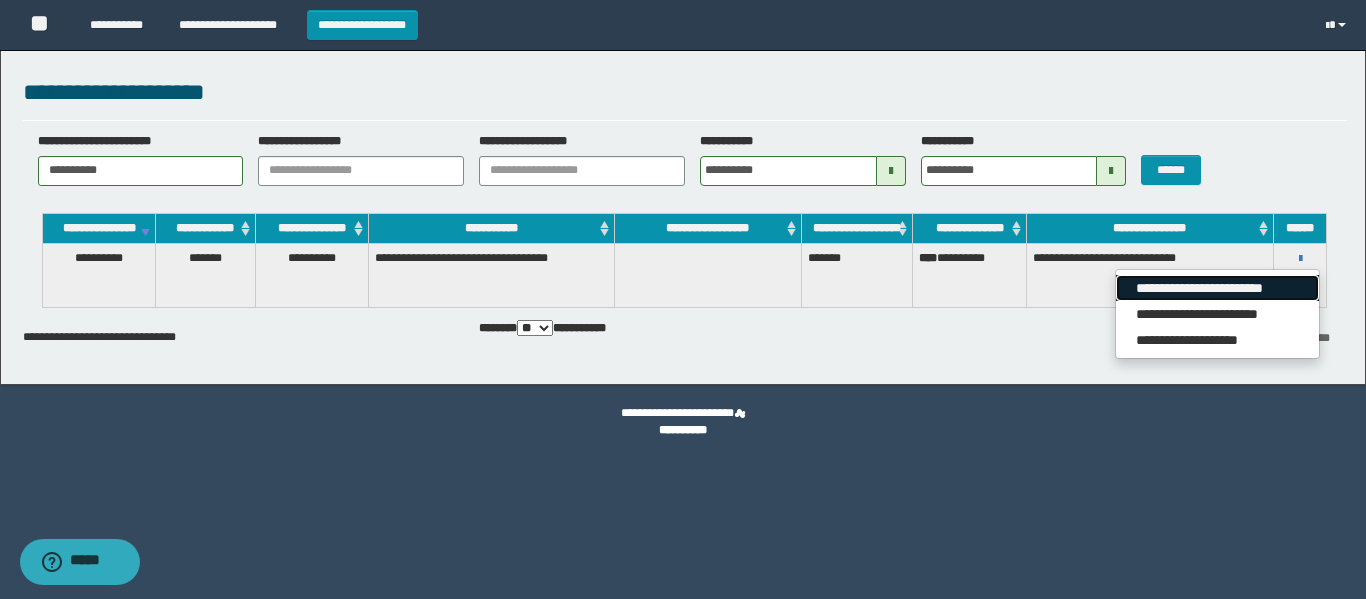 click on "**********" at bounding box center (1217, 288) 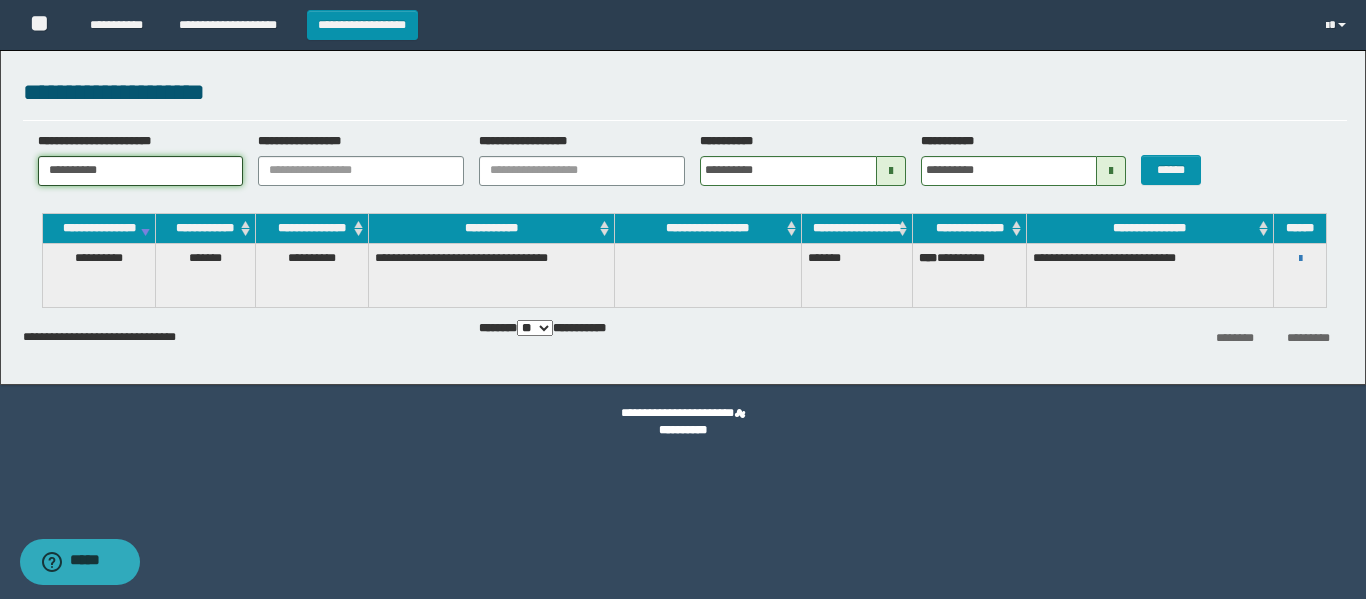 drag, startPoint x: 118, startPoint y: 182, endPoint x: 65, endPoint y: 180, distance: 53.037724 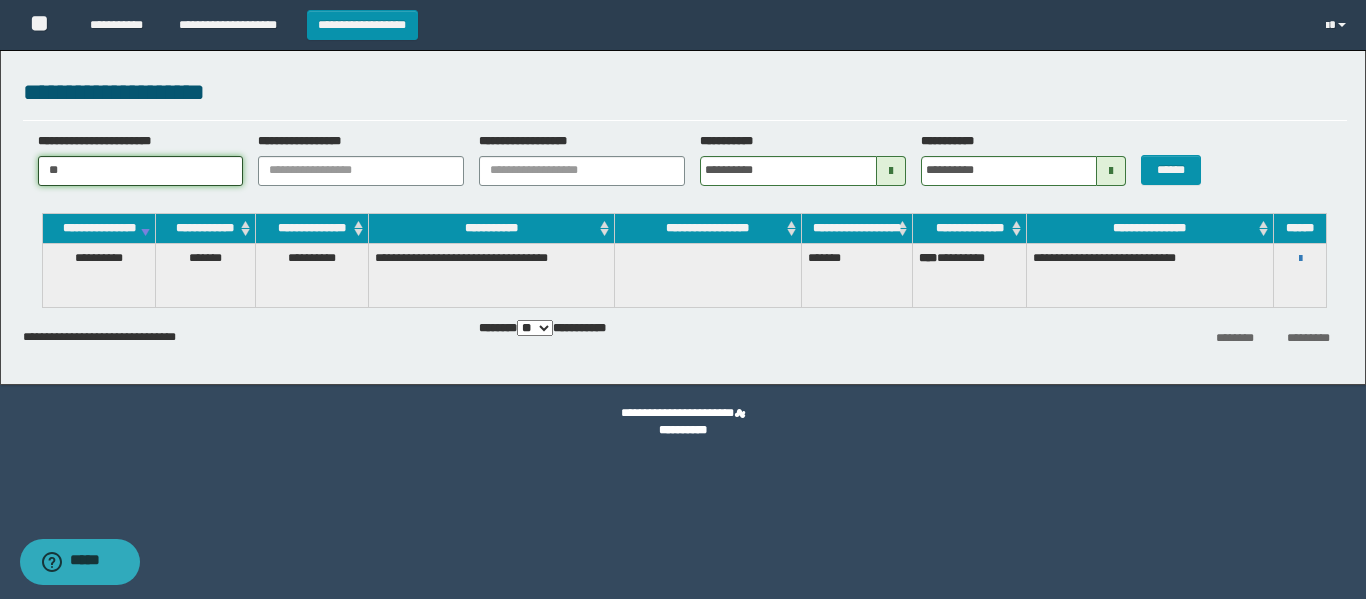 type on "*" 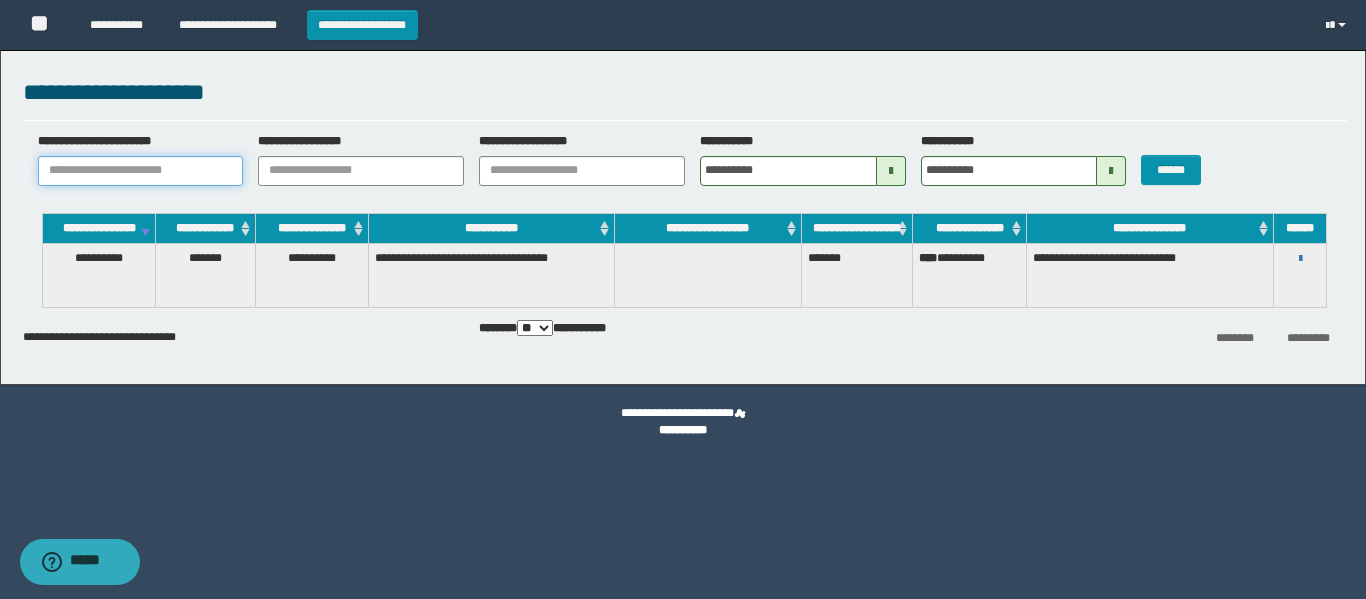 paste on "**********" 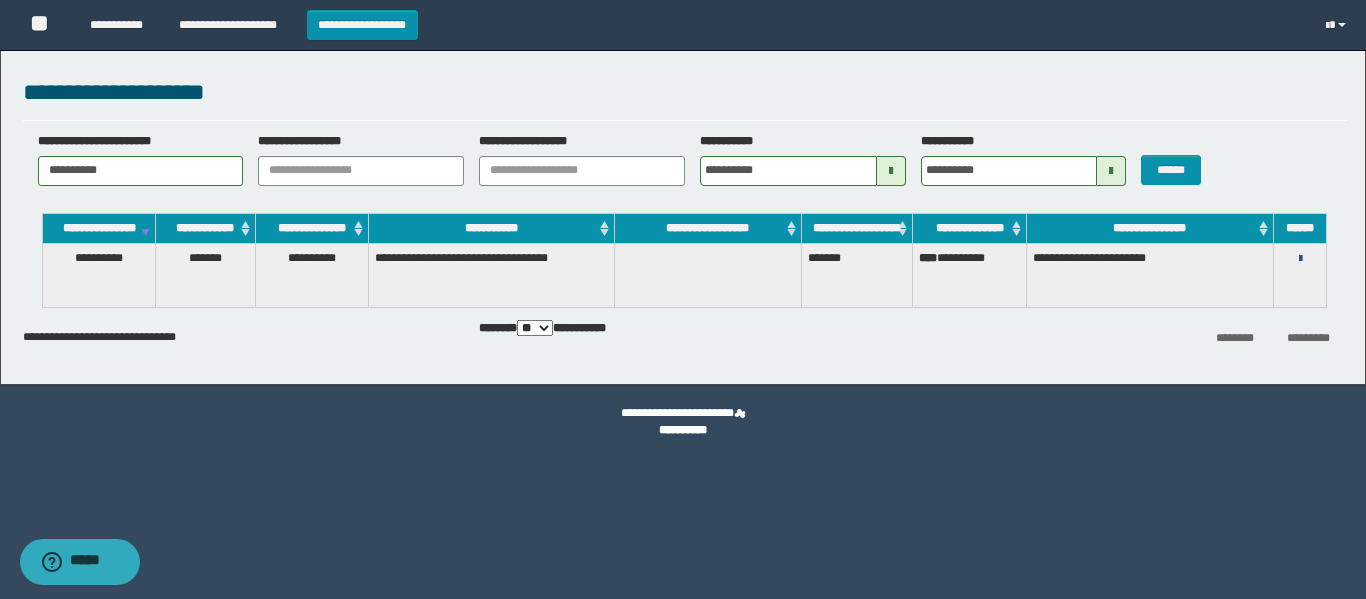 click at bounding box center (1300, 259) 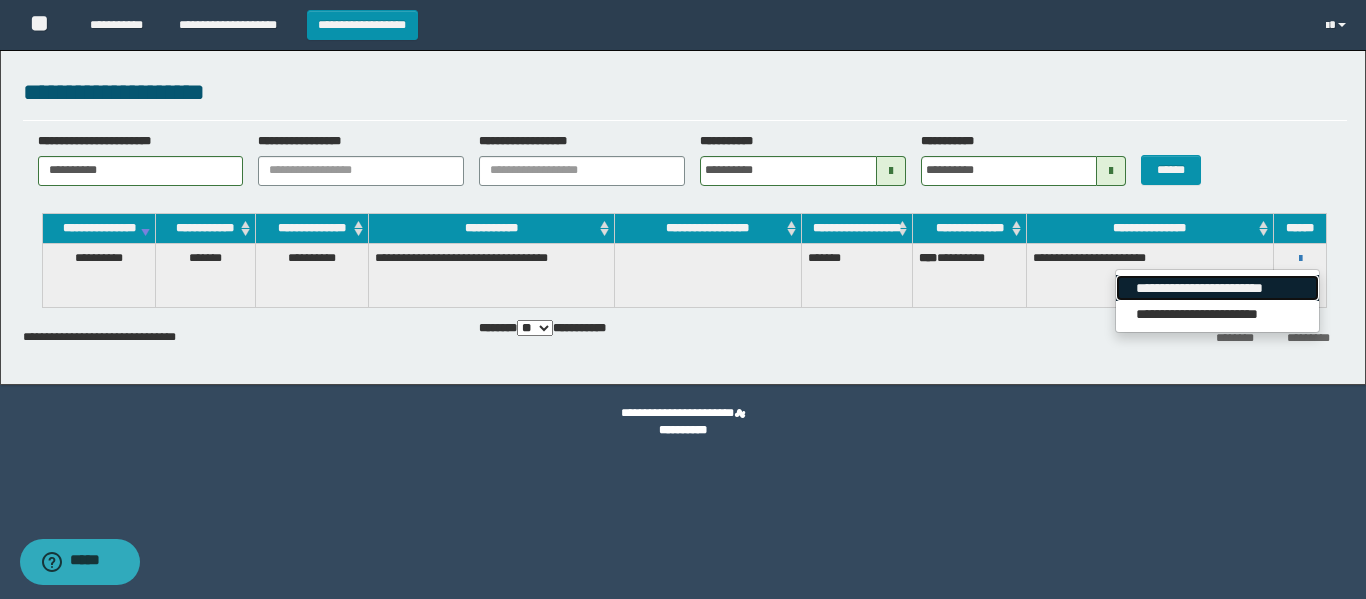 click on "**********" at bounding box center (1217, 288) 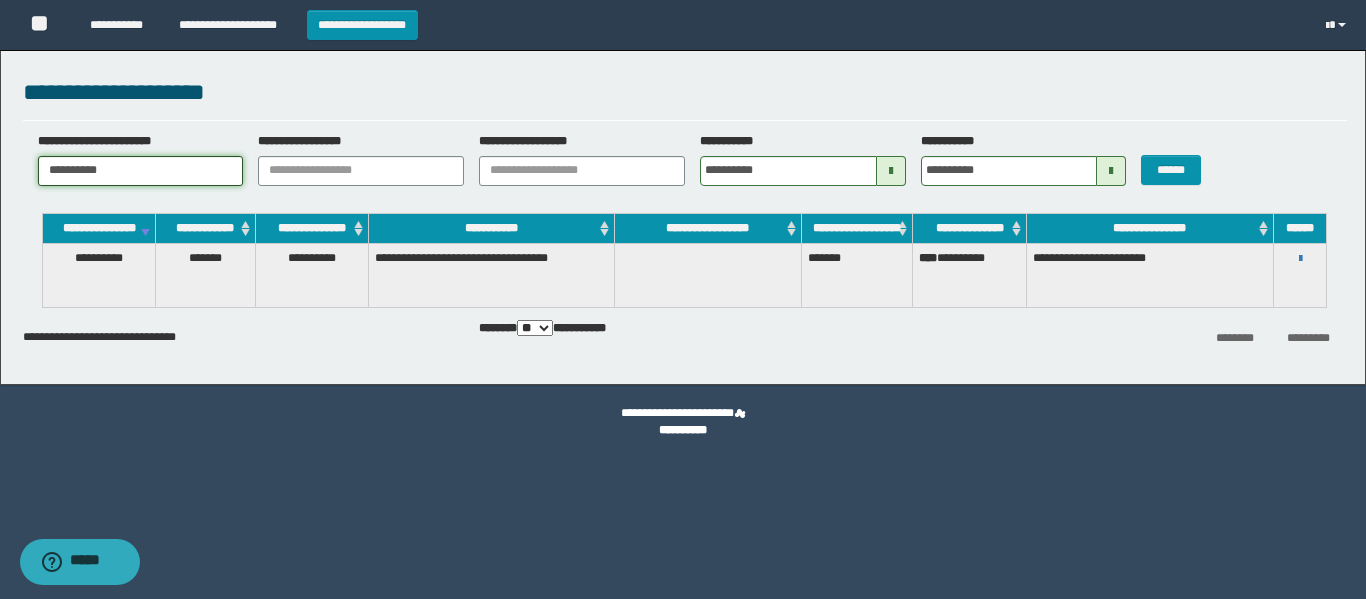 drag, startPoint x: 107, startPoint y: 158, endPoint x: 0, endPoint y: 150, distance: 107.298645 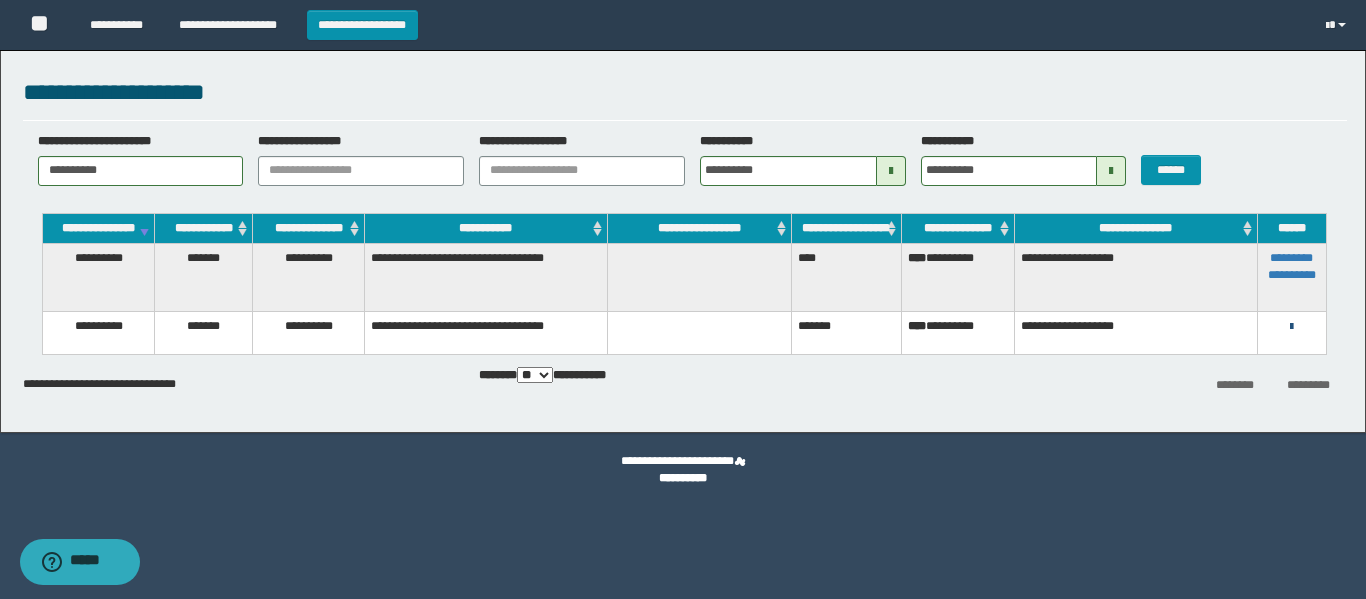 click at bounding box center [1291, 327] 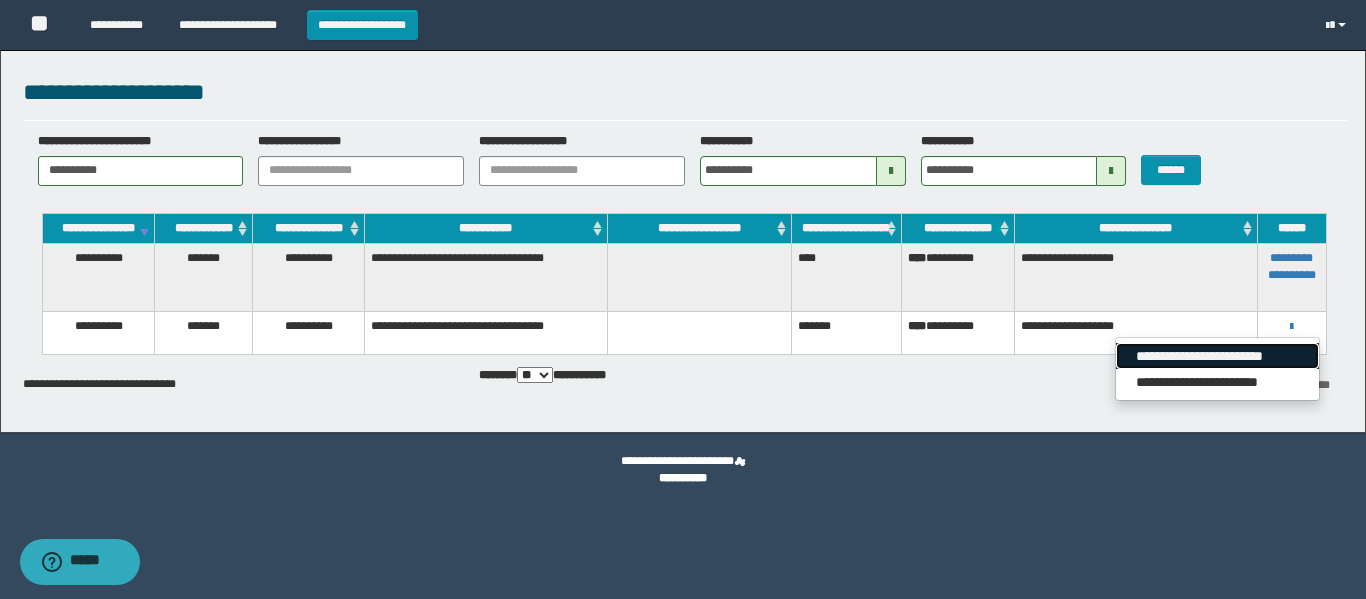 click on "**********" at bounding box center [1217, 356] 